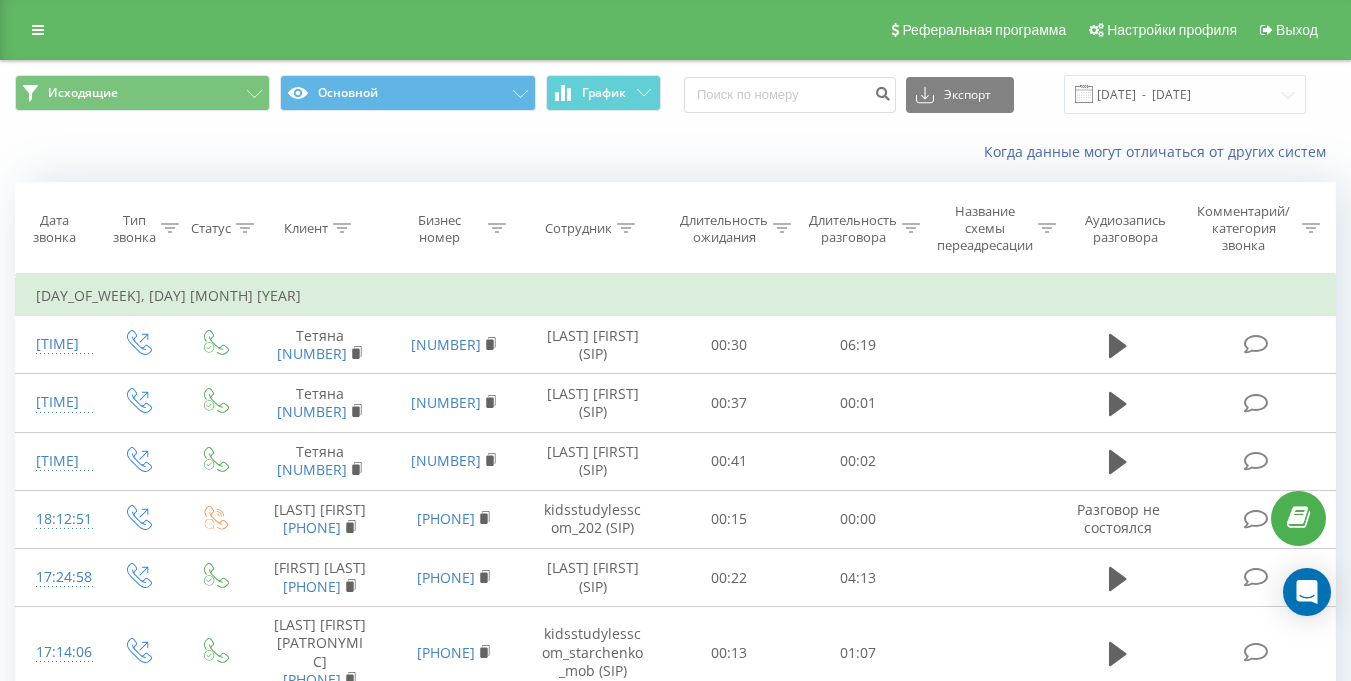 scroll, scrollTop: 0, scrollLeft: 0, axis: both 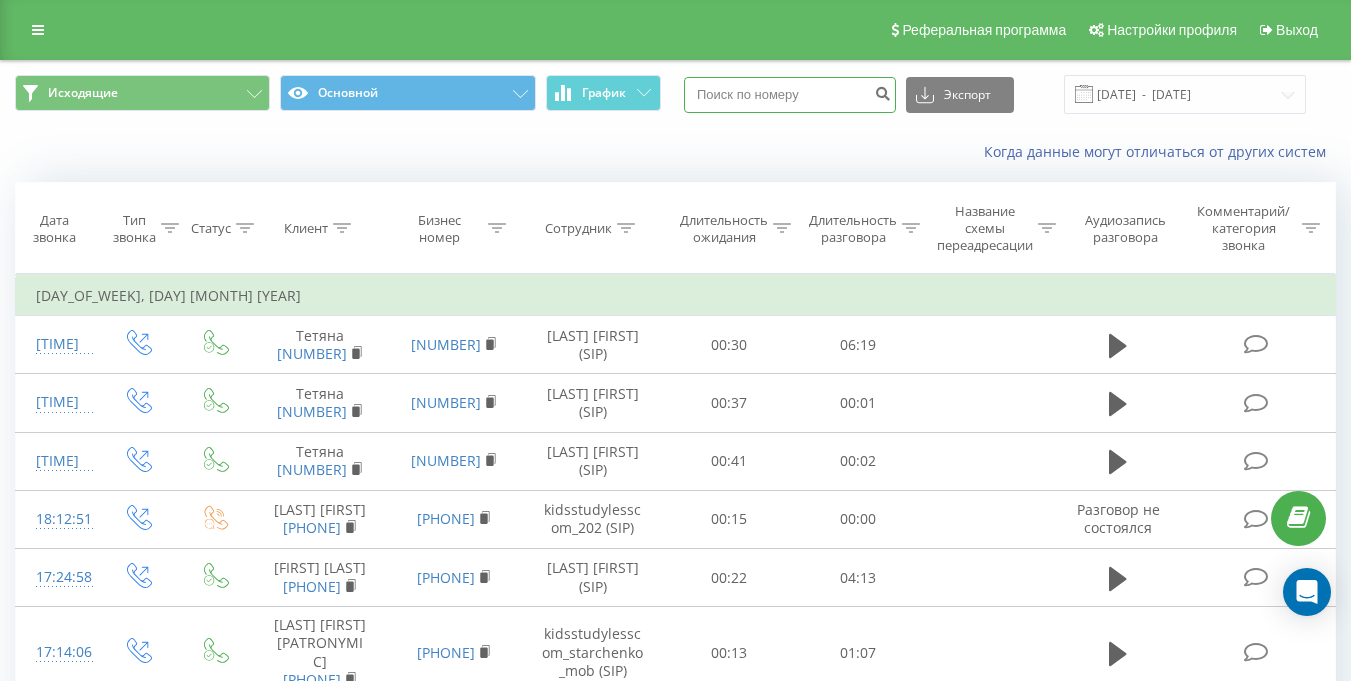 click on "Экспорт .csv .xls .xlsx [DATE]  -  [DATE]" at bounding box center (995, 94) 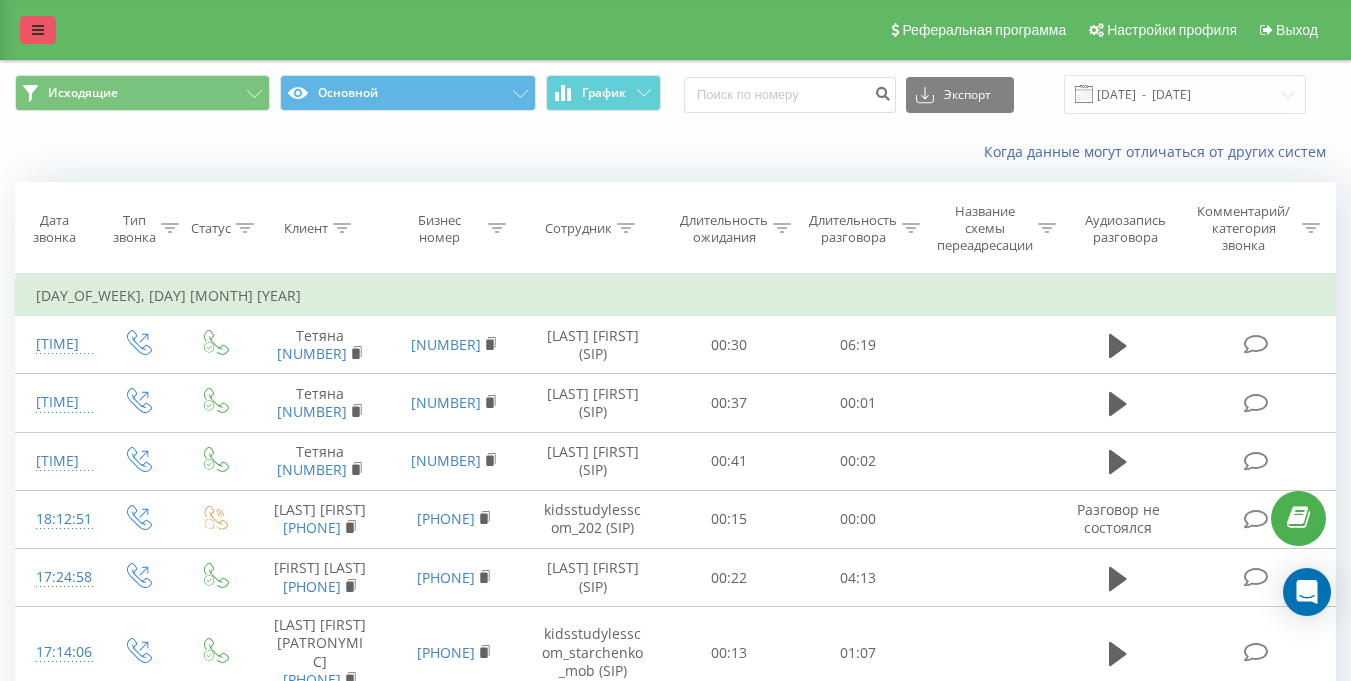 click at bounding box center [38, 30] 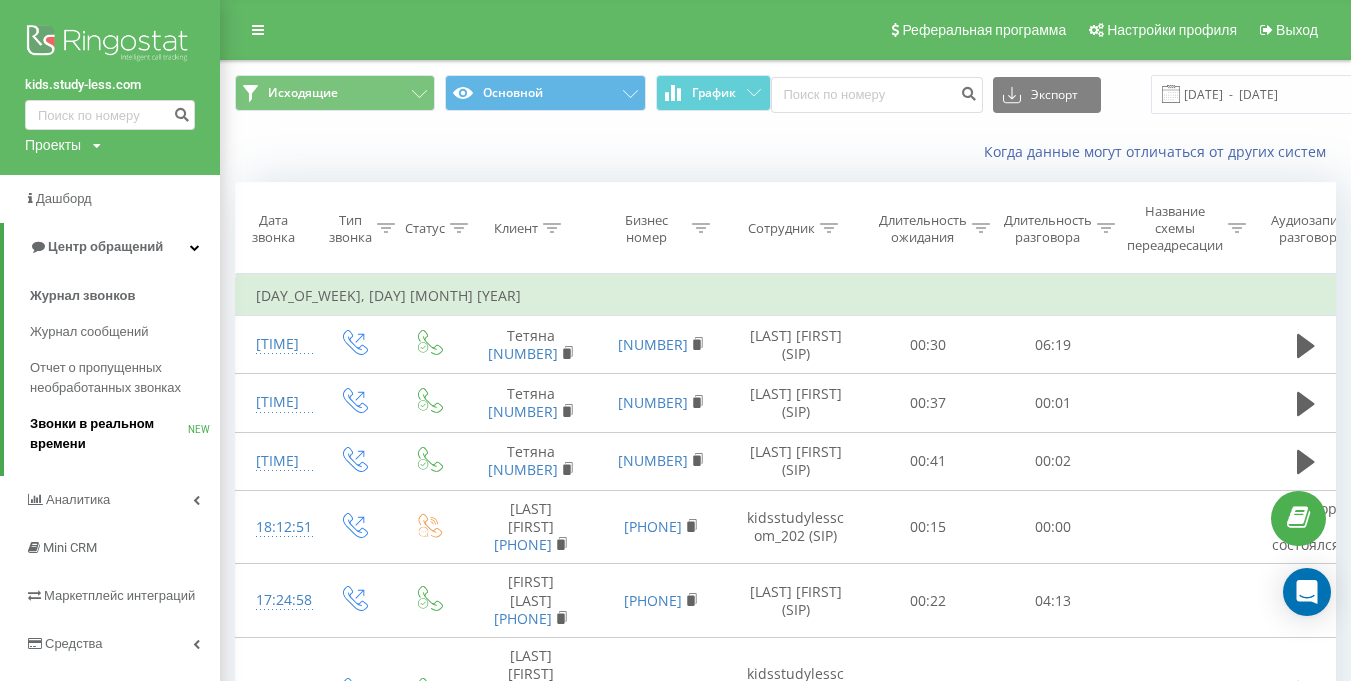 scroll, scrollTop: 236, scrollLeft: 0, axis: vertical 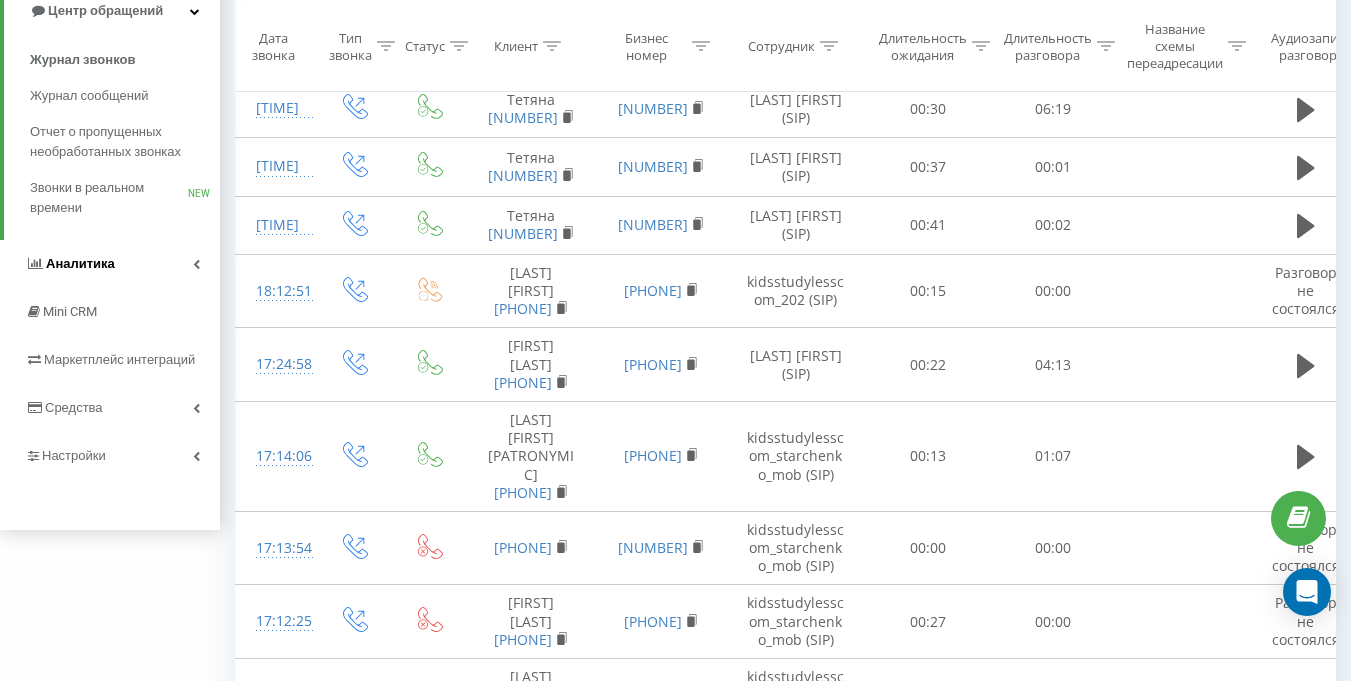 click on "Аналитика" at bounding box center (80, 263) 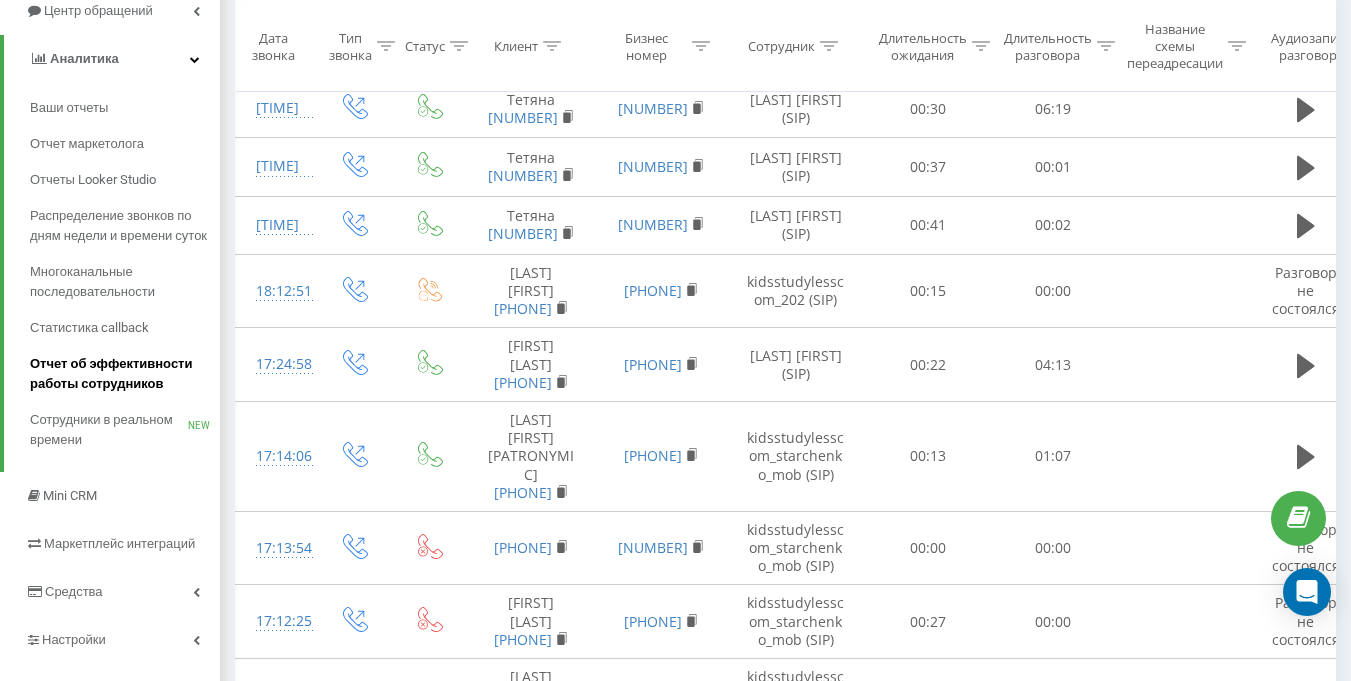 click on "Отчет об эффективности работы сотрудников" at bounding box center [120, 374] 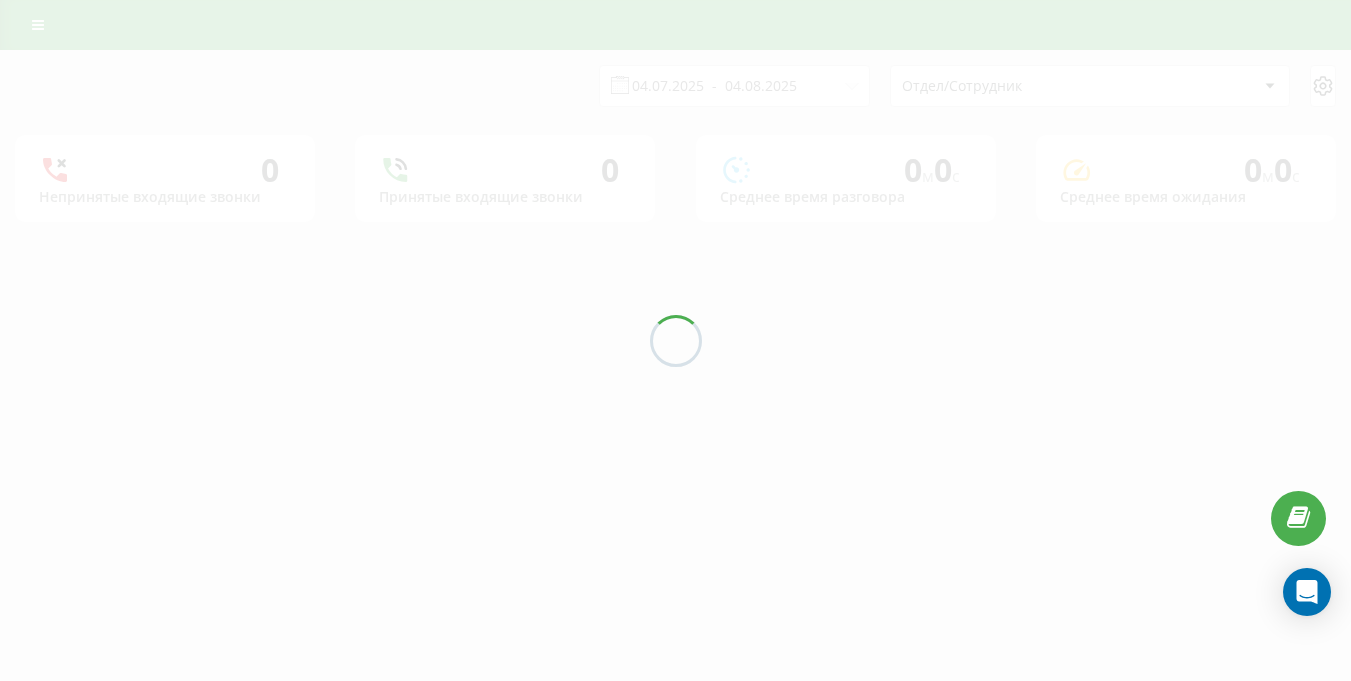 scroll, scrollTop: 0, scrollLeft: 0, axis: both 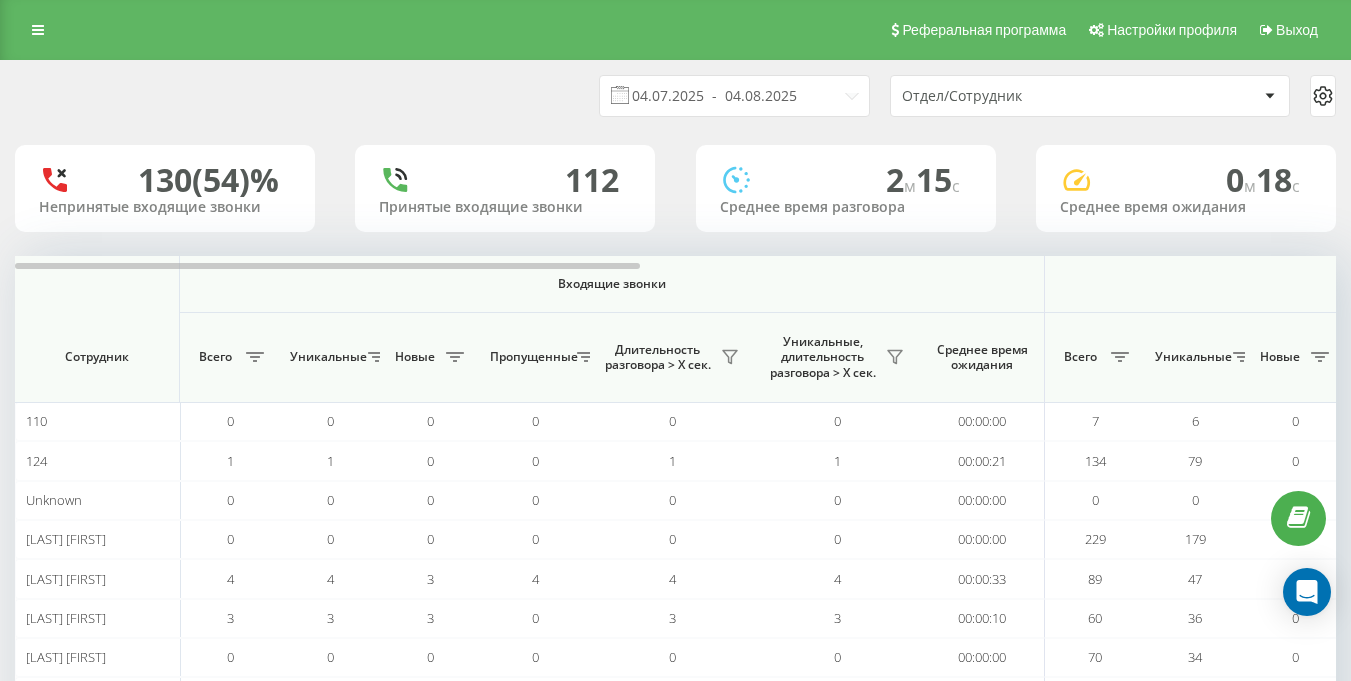 click on "Отдел/Сотрудник" at bounding box center [1021, 96] 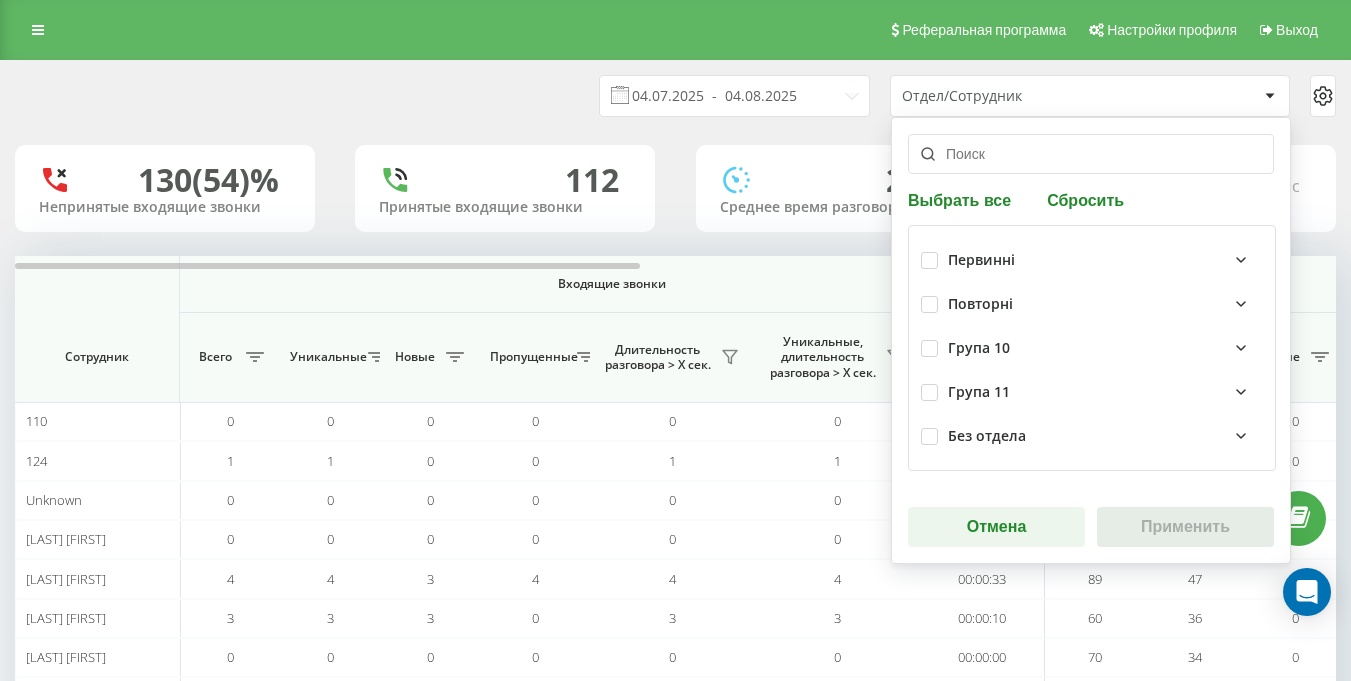 click at bounding box center [1091, 154] 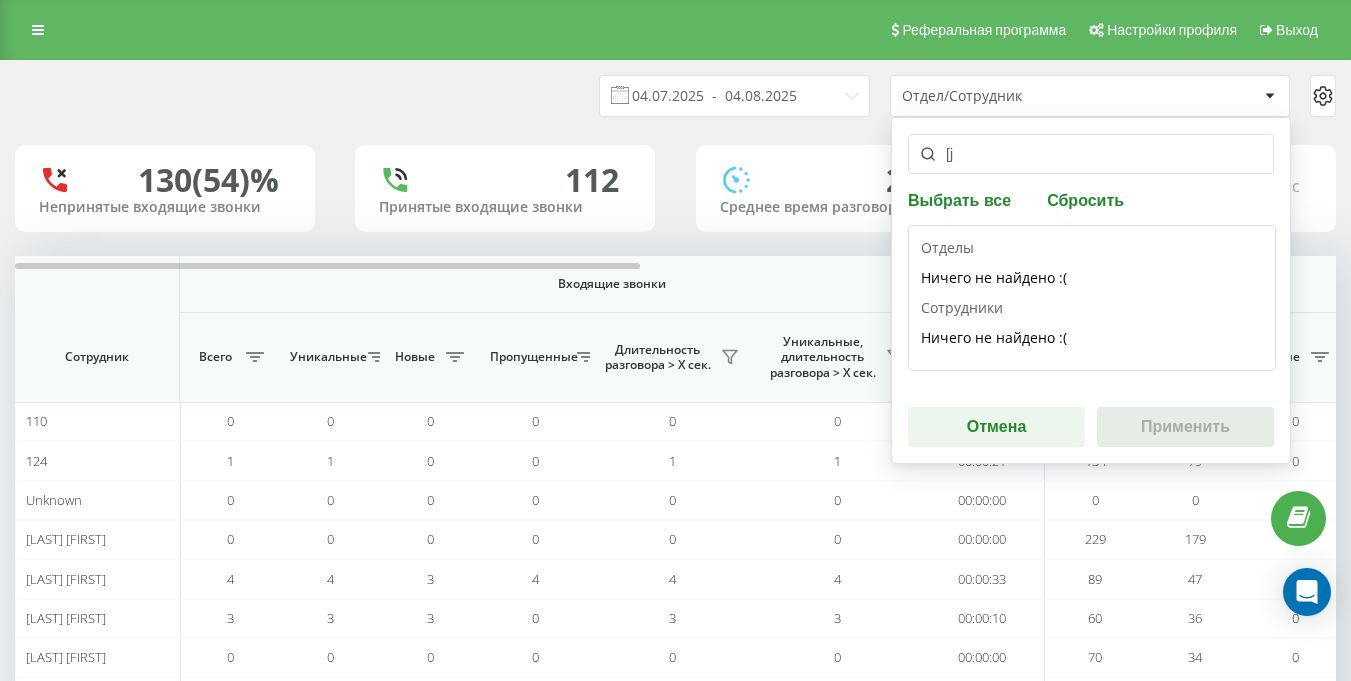 type on "[" 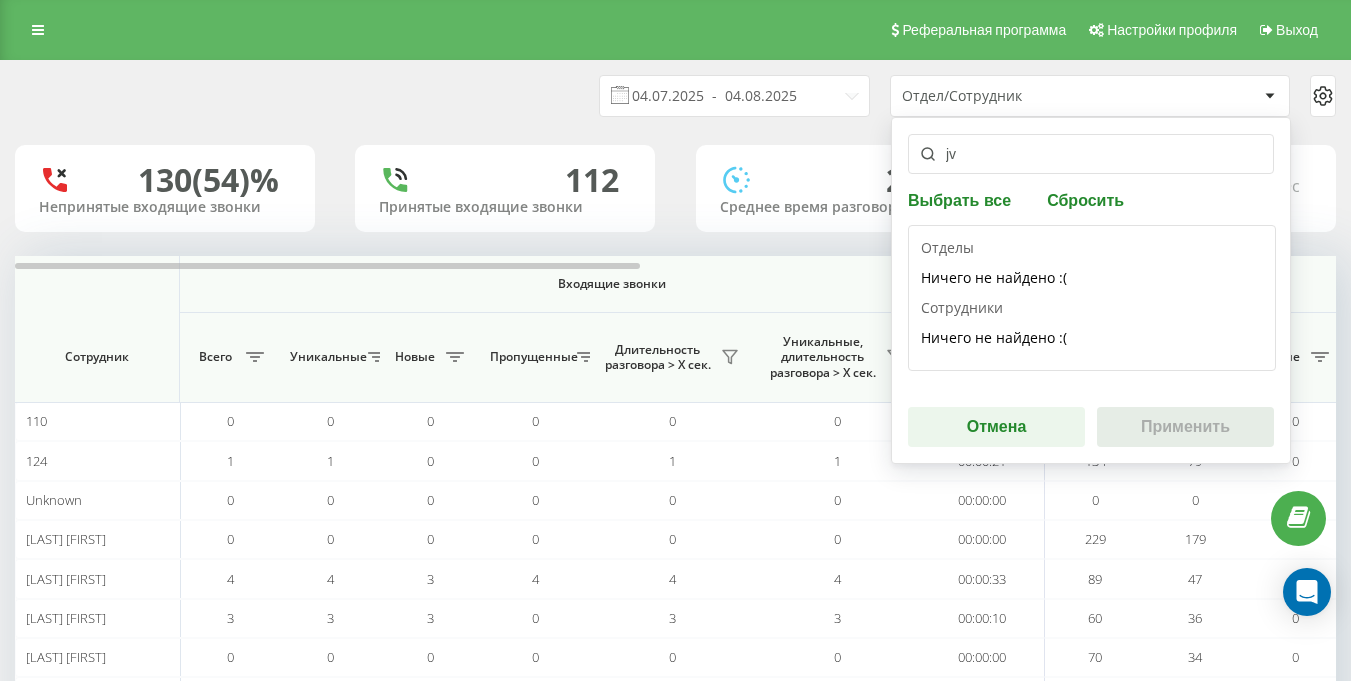 type on "j" 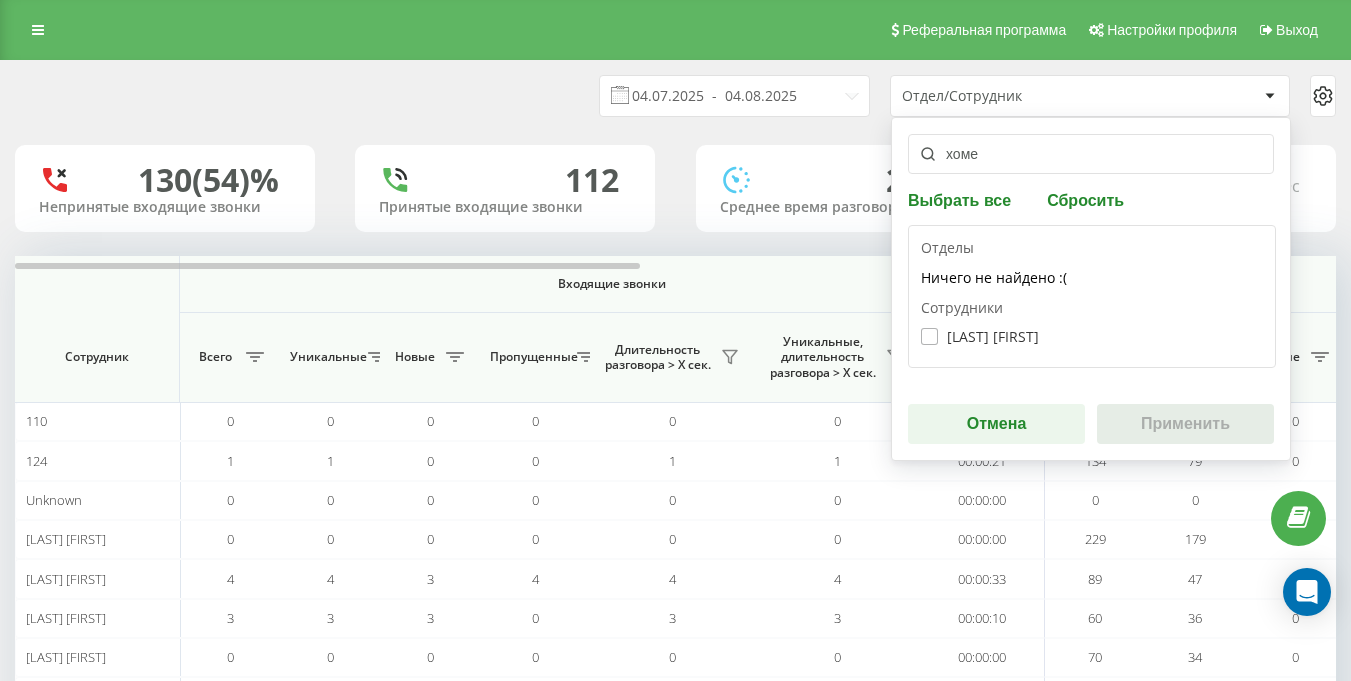 type on "хоме" 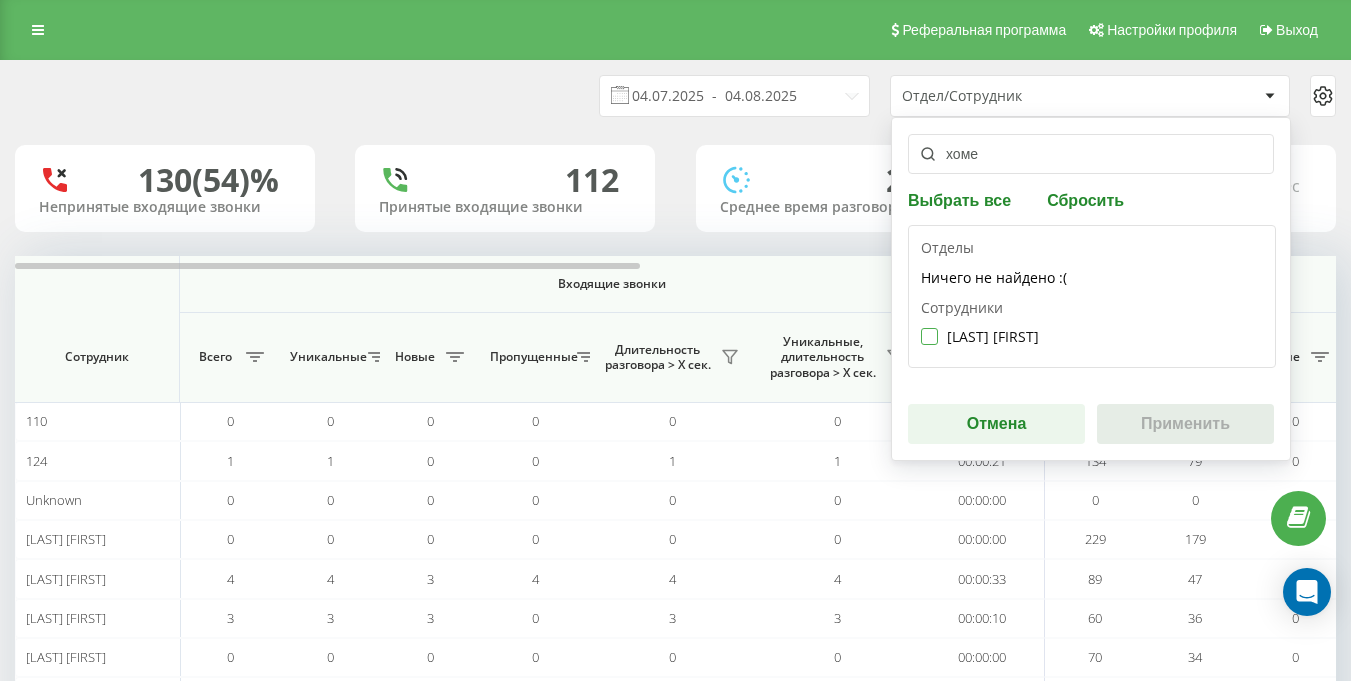 click on "[LAST] [FIRST]" at bounding box center (980, 336) 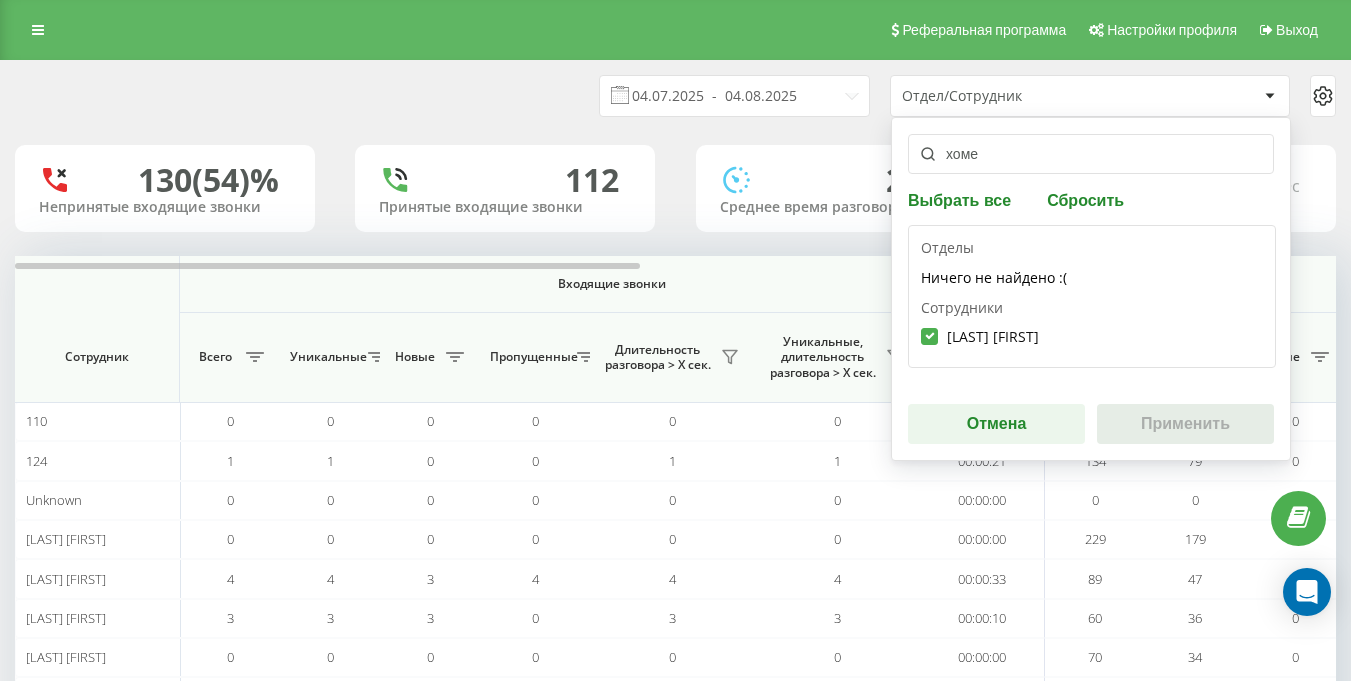 checkbox on "true" 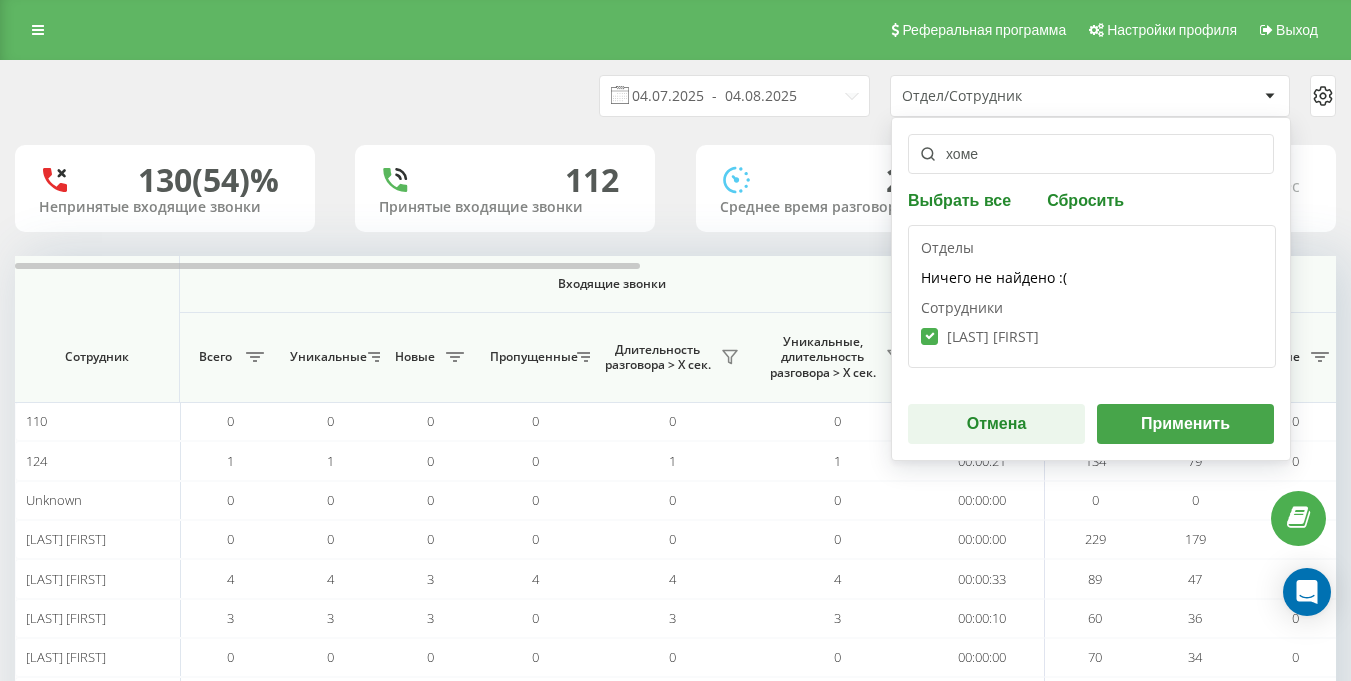 click on "Применить" at bounding box center (1185, 424) 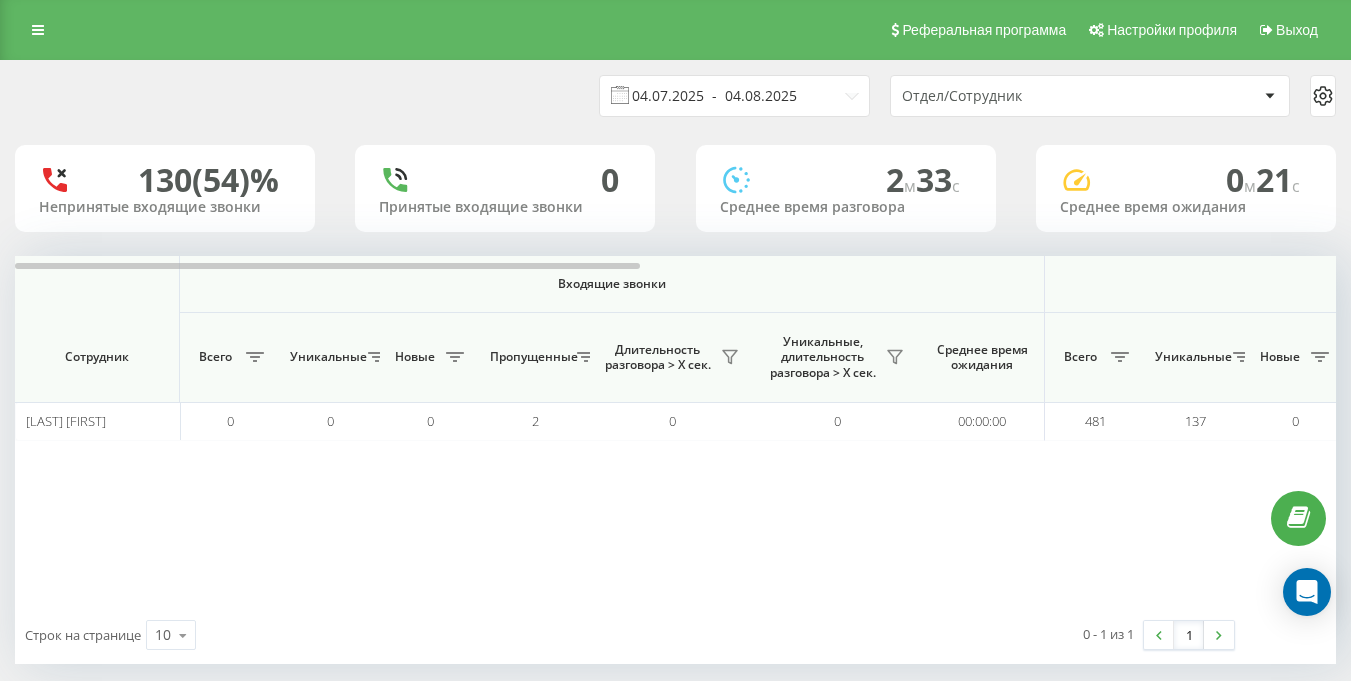 click on "04.07.2025  -  04.08.2025" at bounding box center [734, 96] 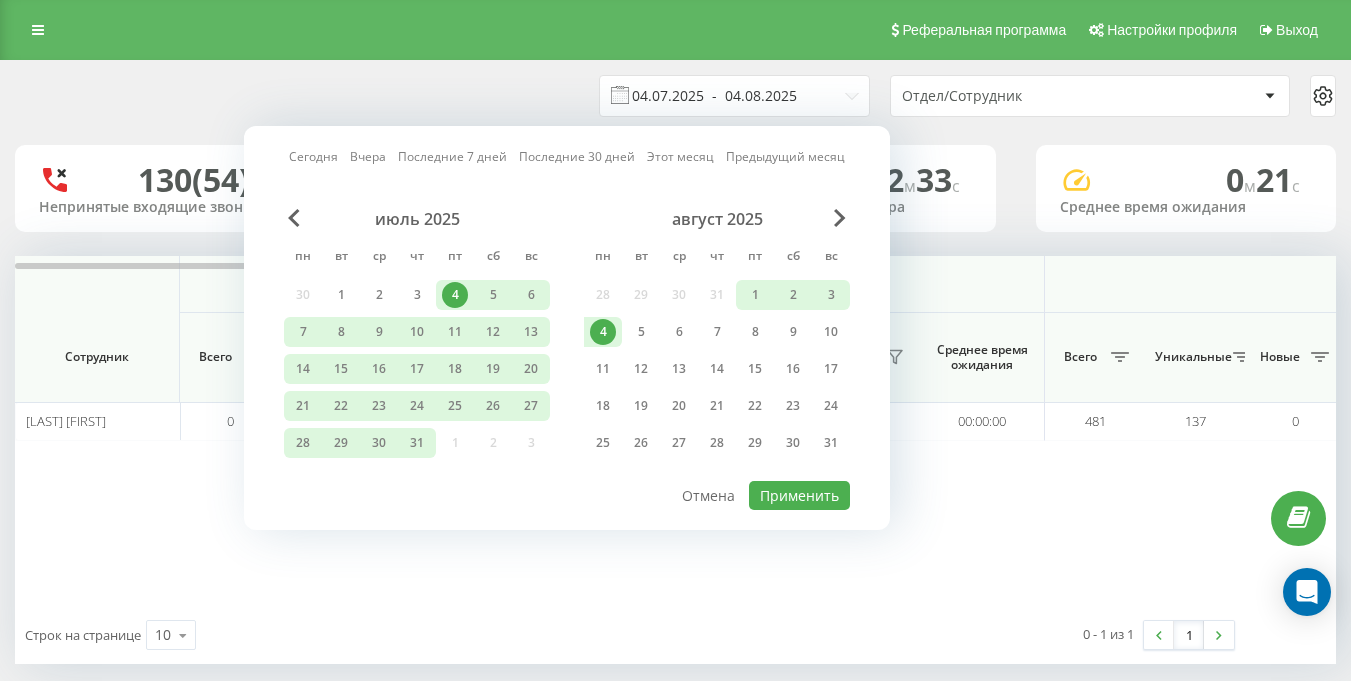 click on "04.07.2025  -  04.08.2025" at bounding box center [734, 96] 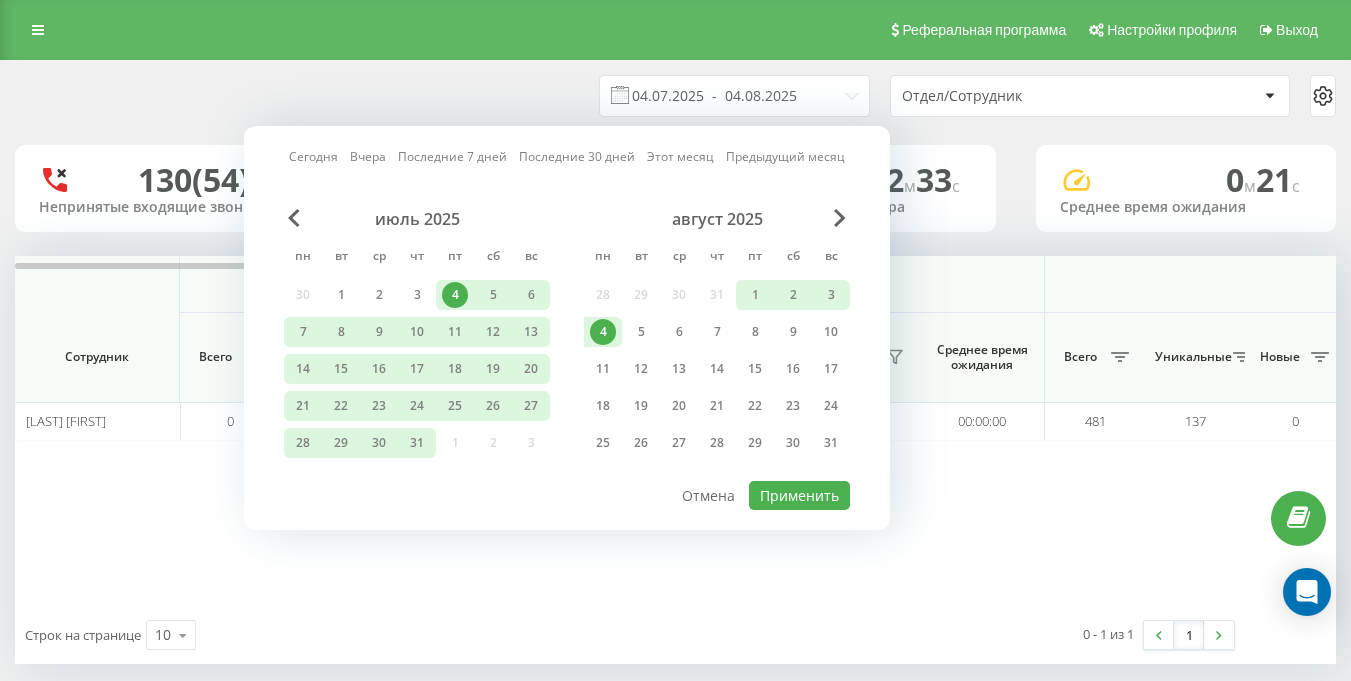click on "Входящие звонки Исходящие звонки Все звонки Сотрудник Всего Уникальные Новые Пропущенные Длительность разговора > Х сек. Уникальные, длительность разговора > Х сек. Среднее время ожидания Всего Уникальные Новые Длительность разговора > Х сек. Уникальные, длительность разговора > Х сек. Среднее время ожидания Всего Уникальные Новые Общая длительность разговора Средняя длительность разговора Среднедневная длительность разговора Длительность разговора > Х сек. Уникальные, длительность разговора > Х сек. [LAST] [FIRST] 0 0 0 2 0 0 00:00:00 481 137 0 481 137 00:00:21 481 137 0 05:22:05 481" at bounding box center [675, 431] 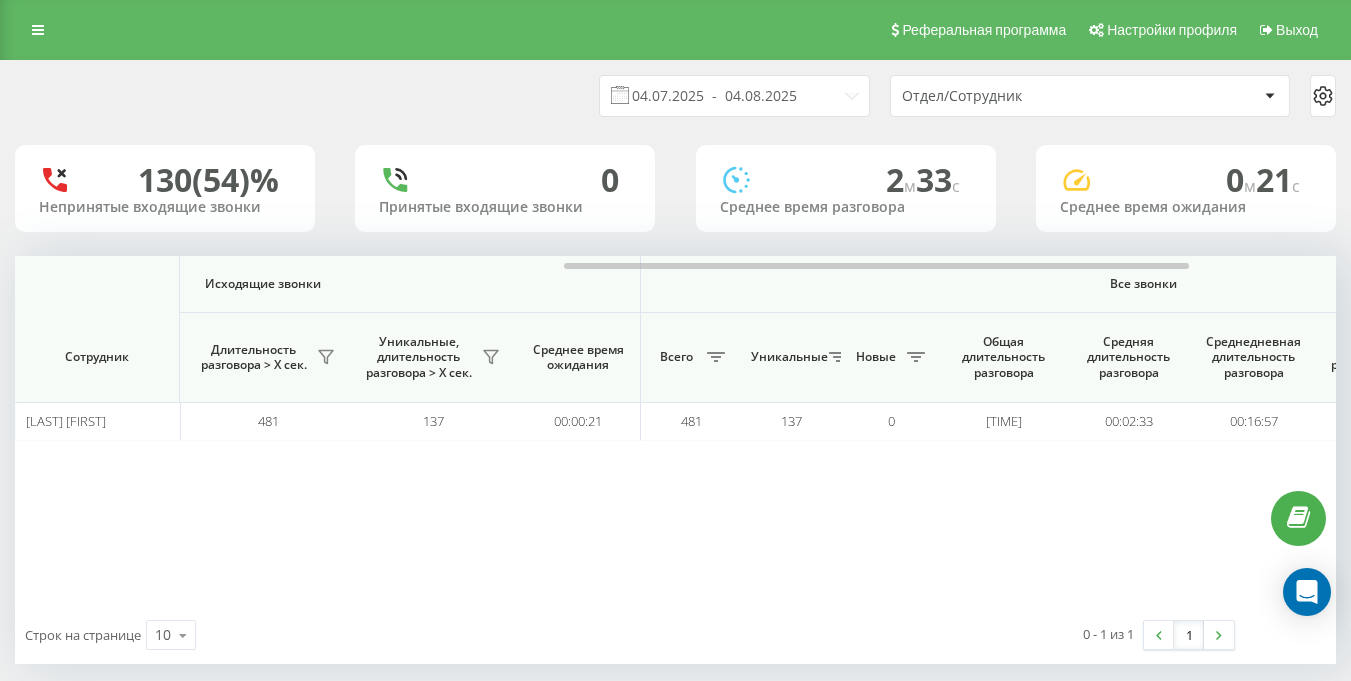 scroll, scrollTop: 0, scrollLeft: 1177, axis: horizontal 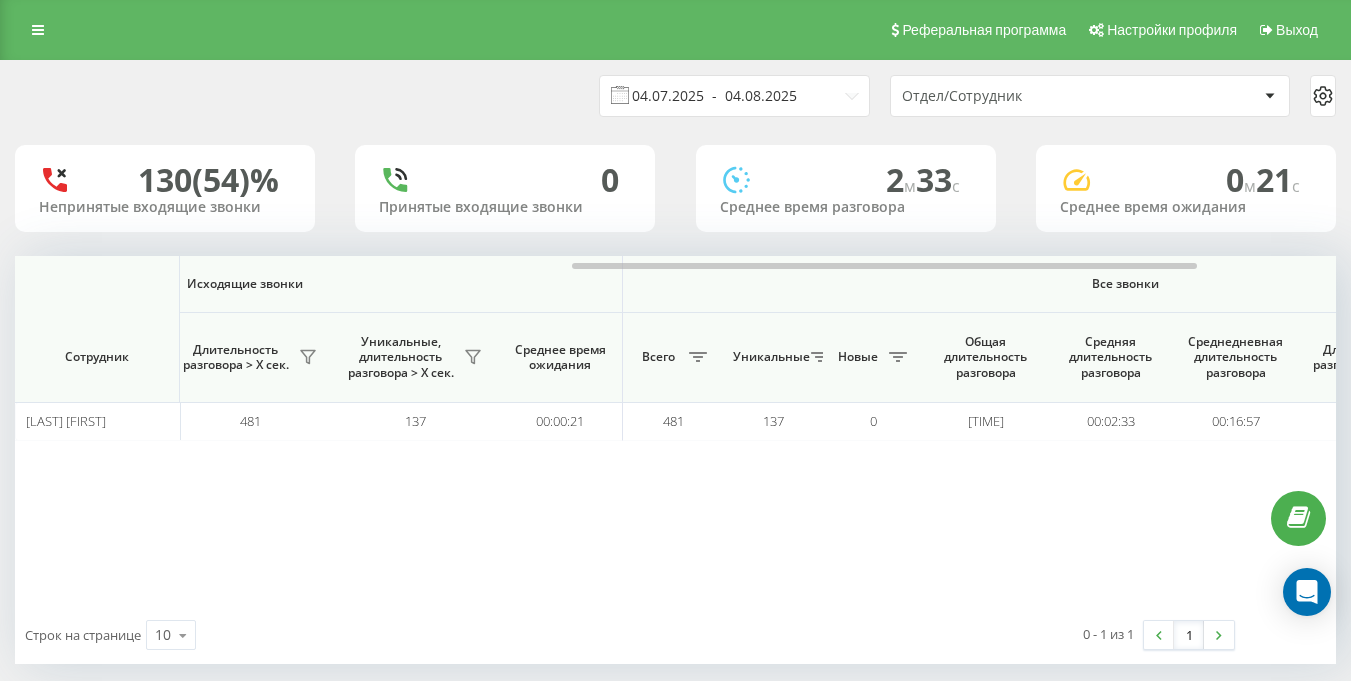 click on "04.07.2025  -  04.08.2025" at bounding box center [734, 96] 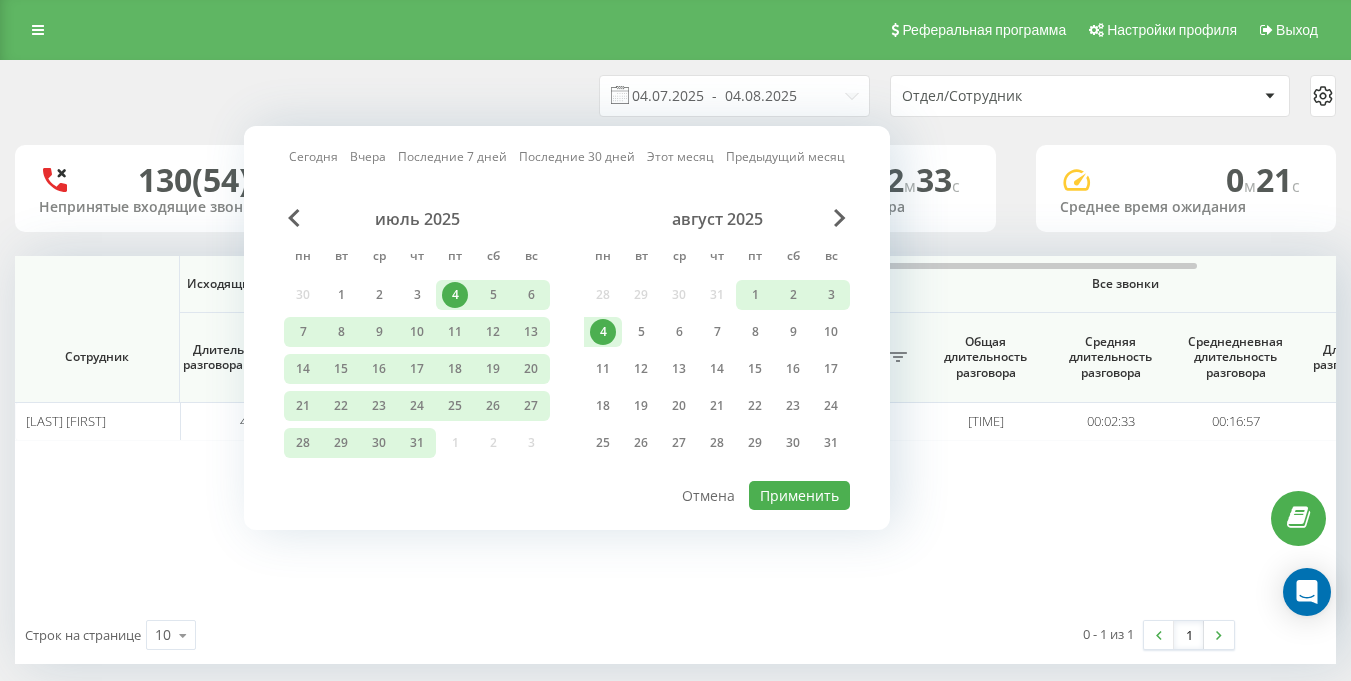 click on "4" at bounding box center (455, 295) 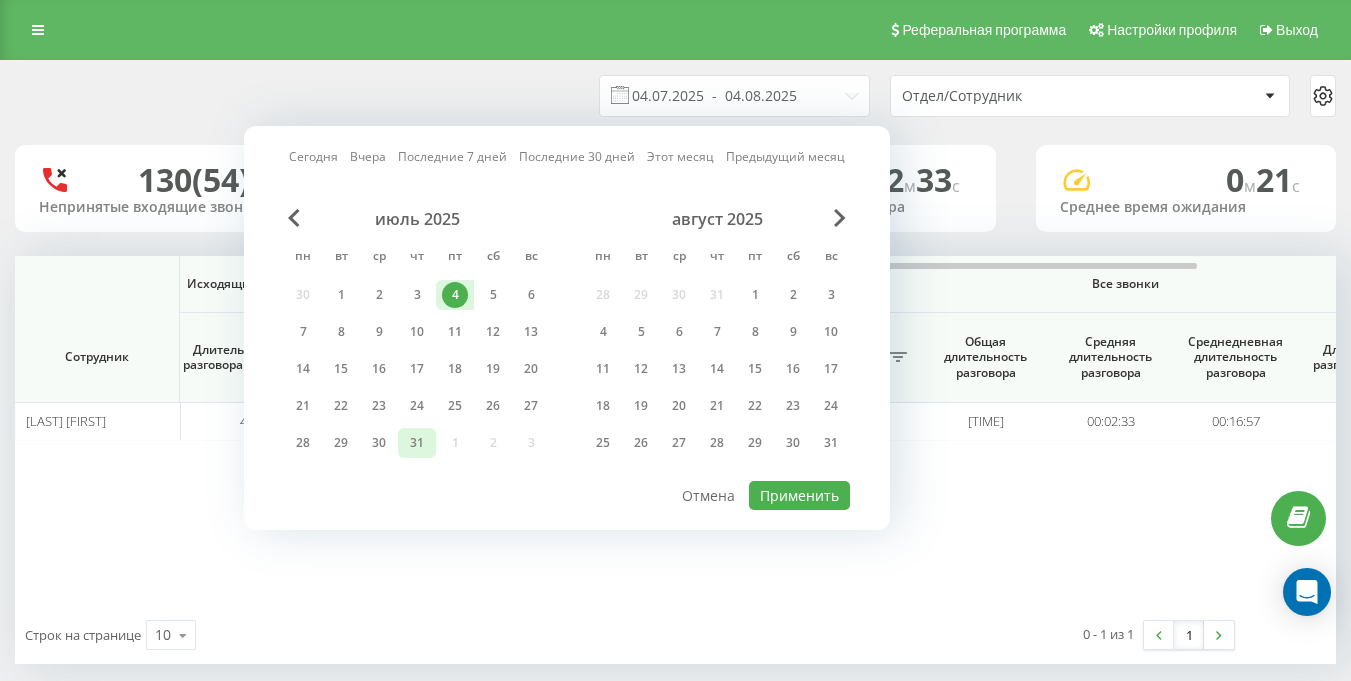 click on "31" at bounding box center [417, 443] 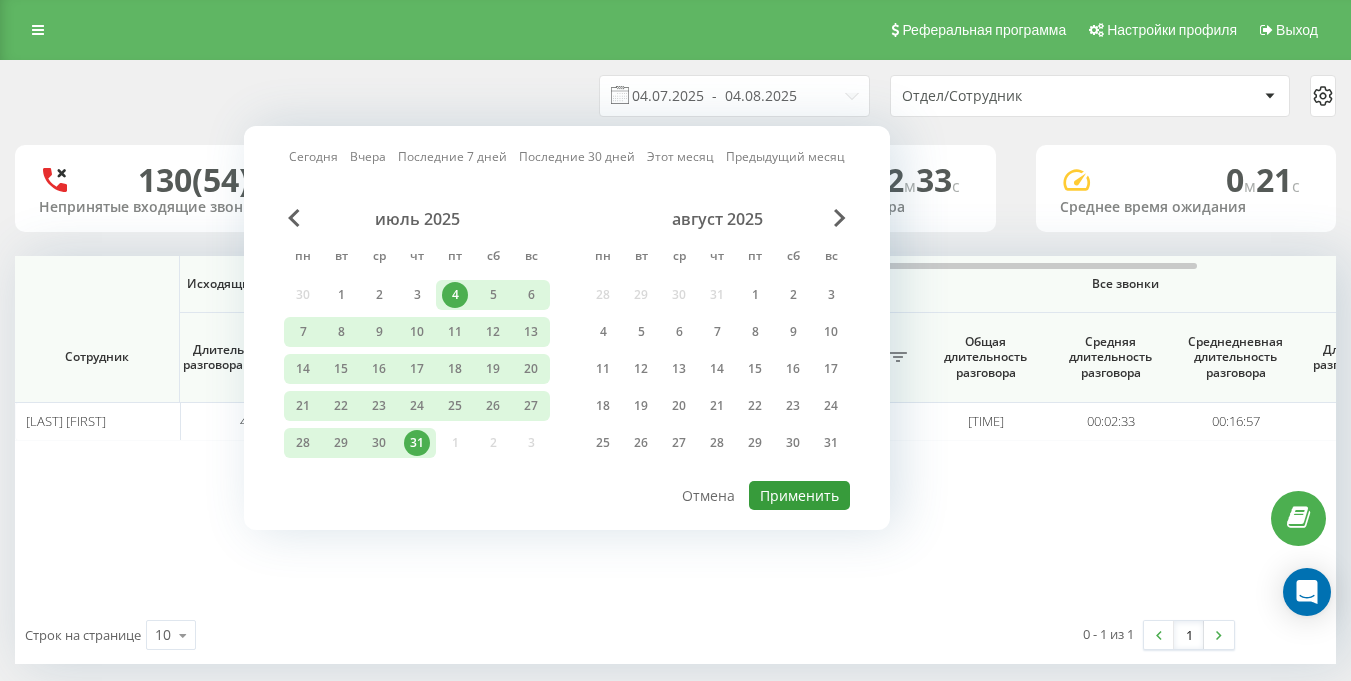 click on "Применить" at bounding box center [799, 495] 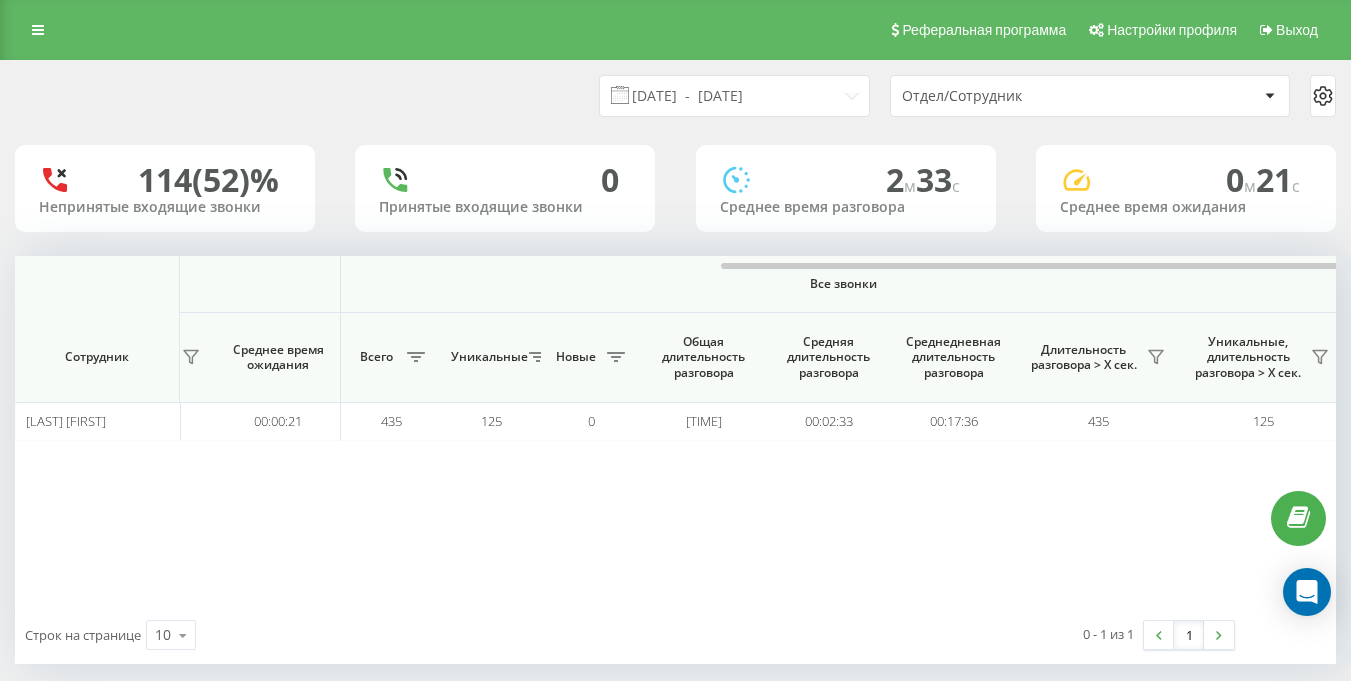 scroll, scrollTop: 0, scrollLeft: 1469, axis: horizontal 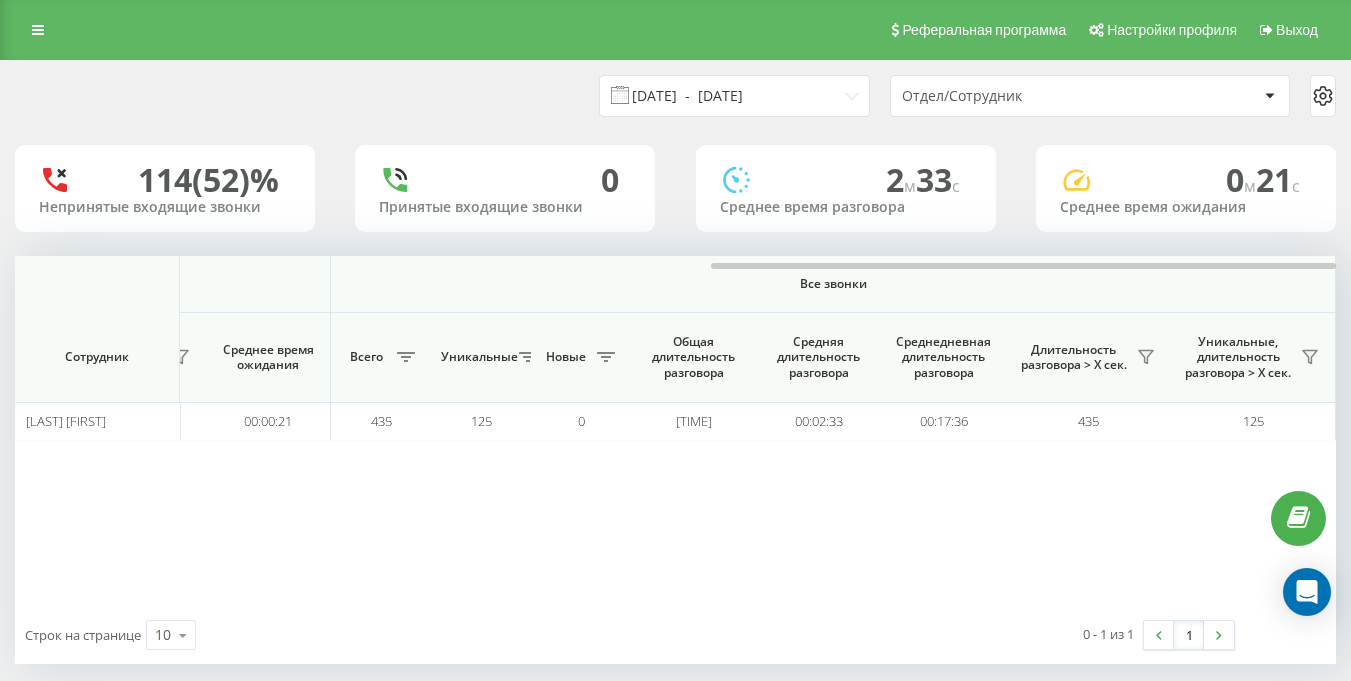 click on "[DATE]  -  [DATE]" at bounding box center [734, 96] 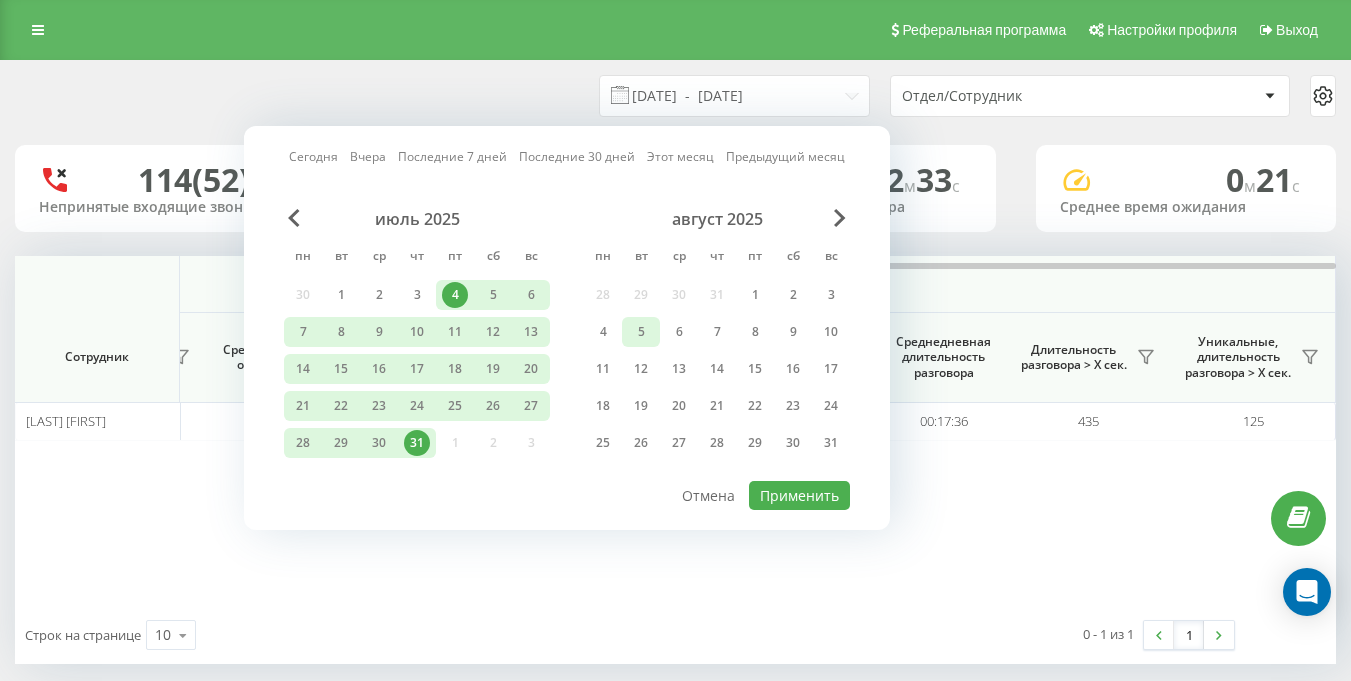 click on "5" at bounding box center (641, 332) 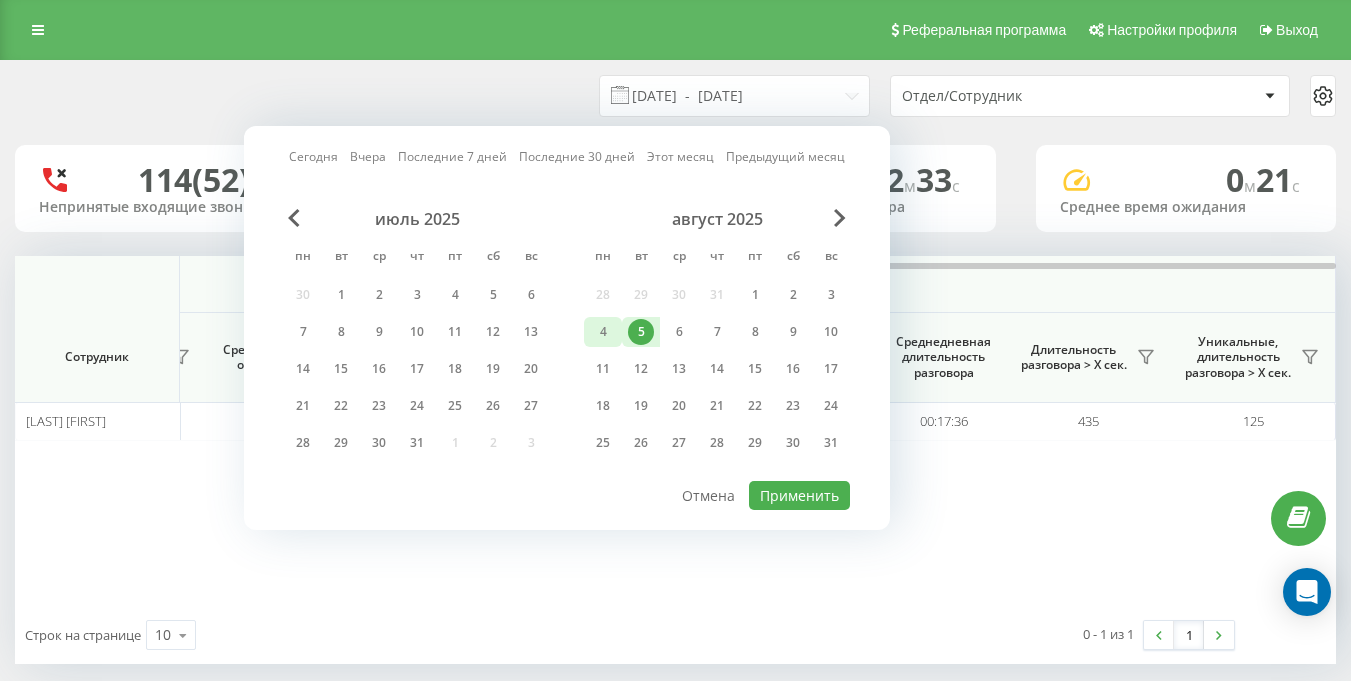 click on "4" at bounding box center [603, 332] 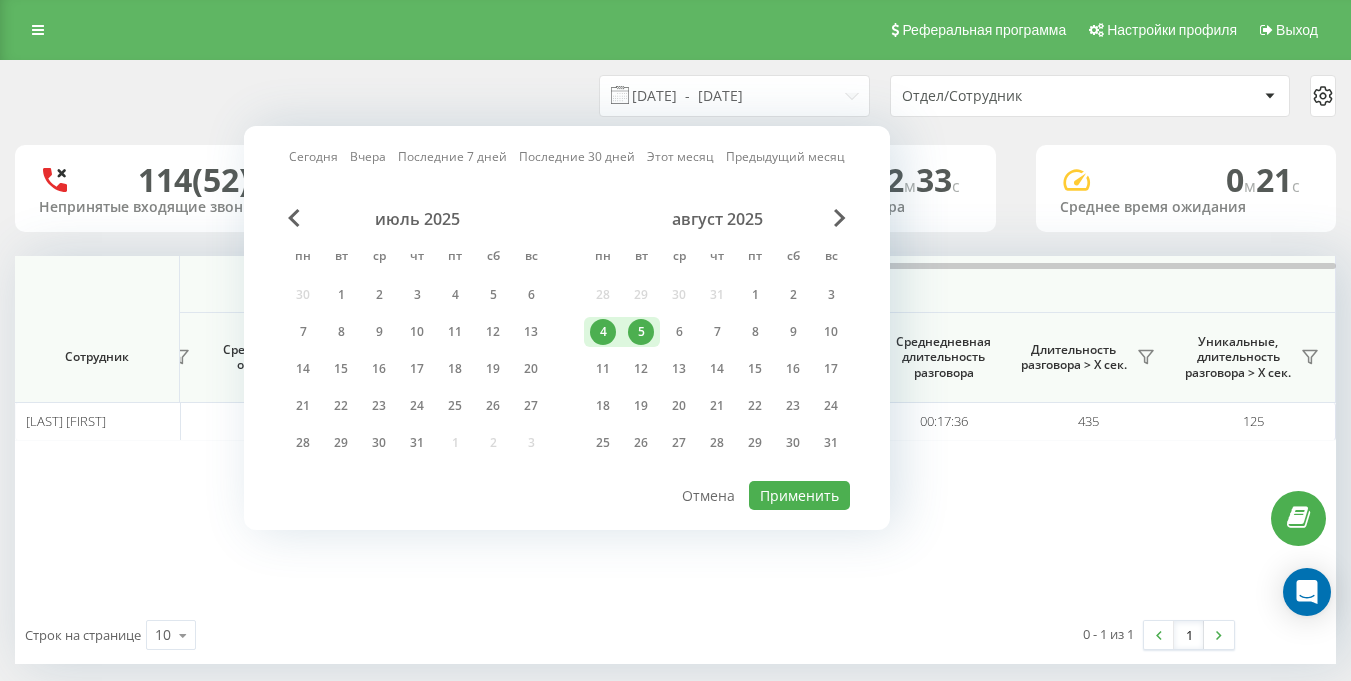 click on "5" at bounding box center (641, 332) 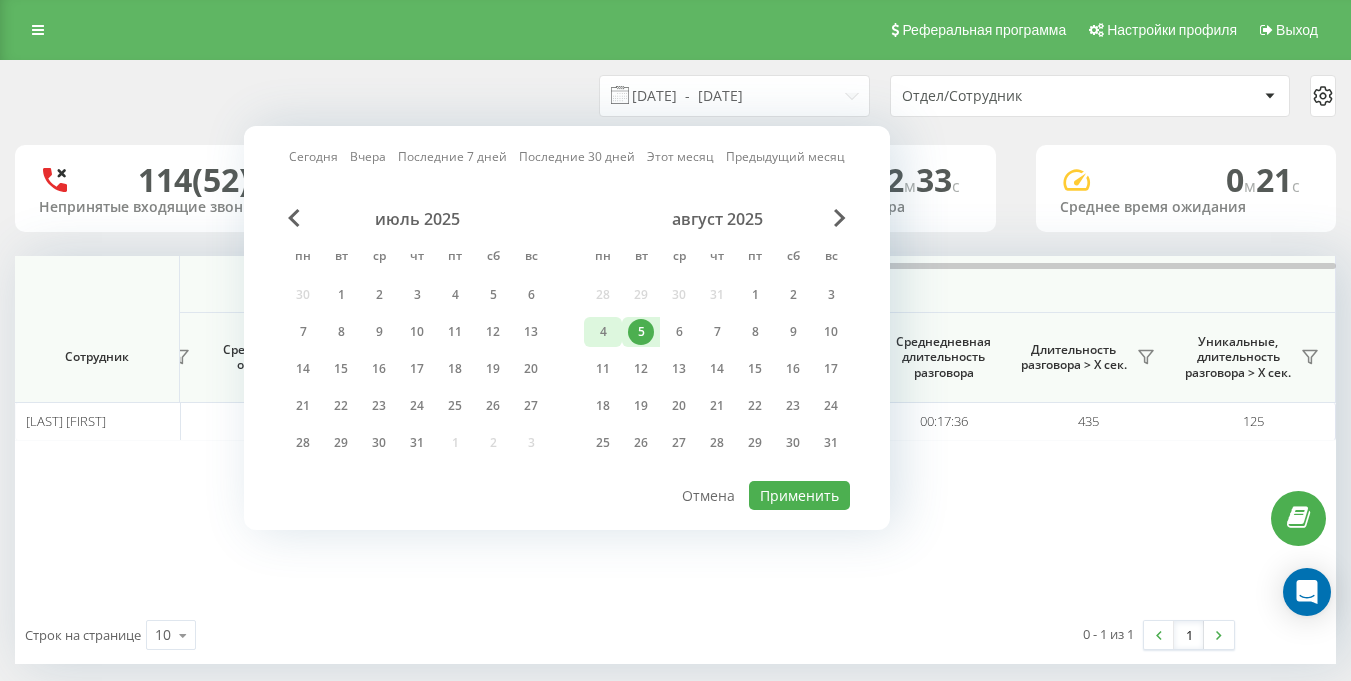click on "4" at bounding box center [603, 332] 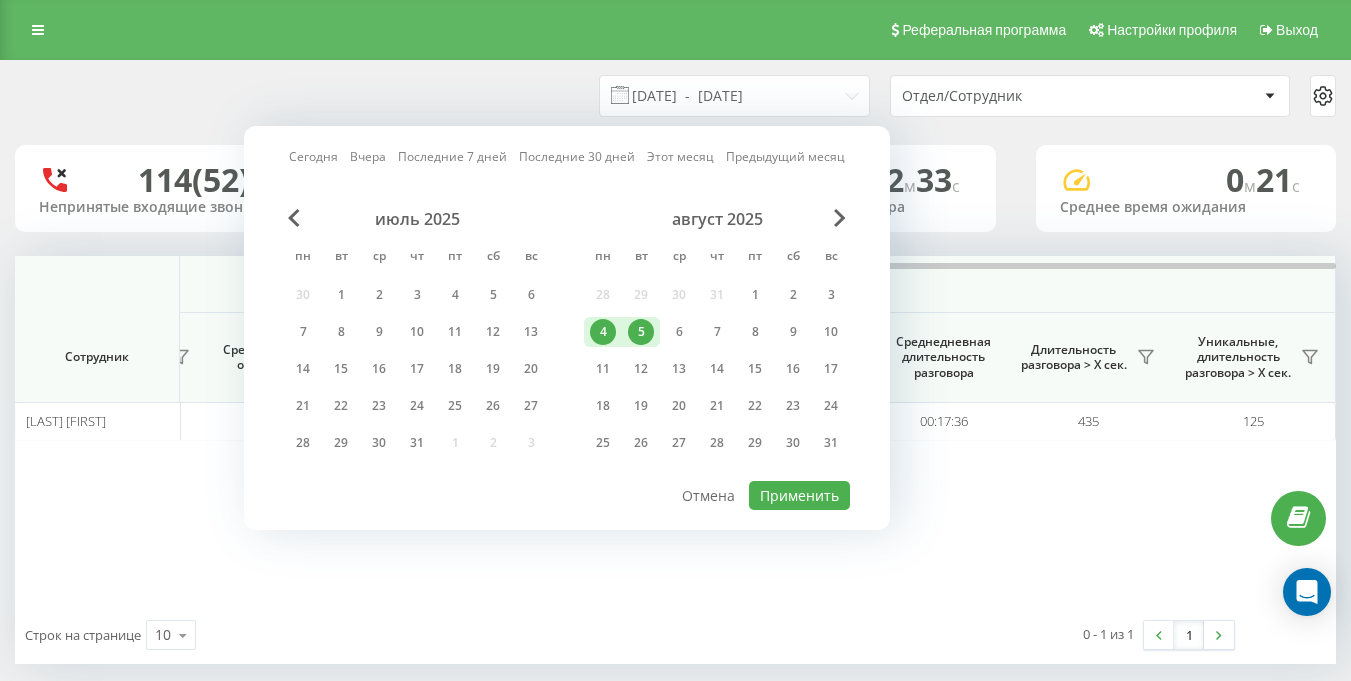 click on "4" at bounding box center [603, 332] 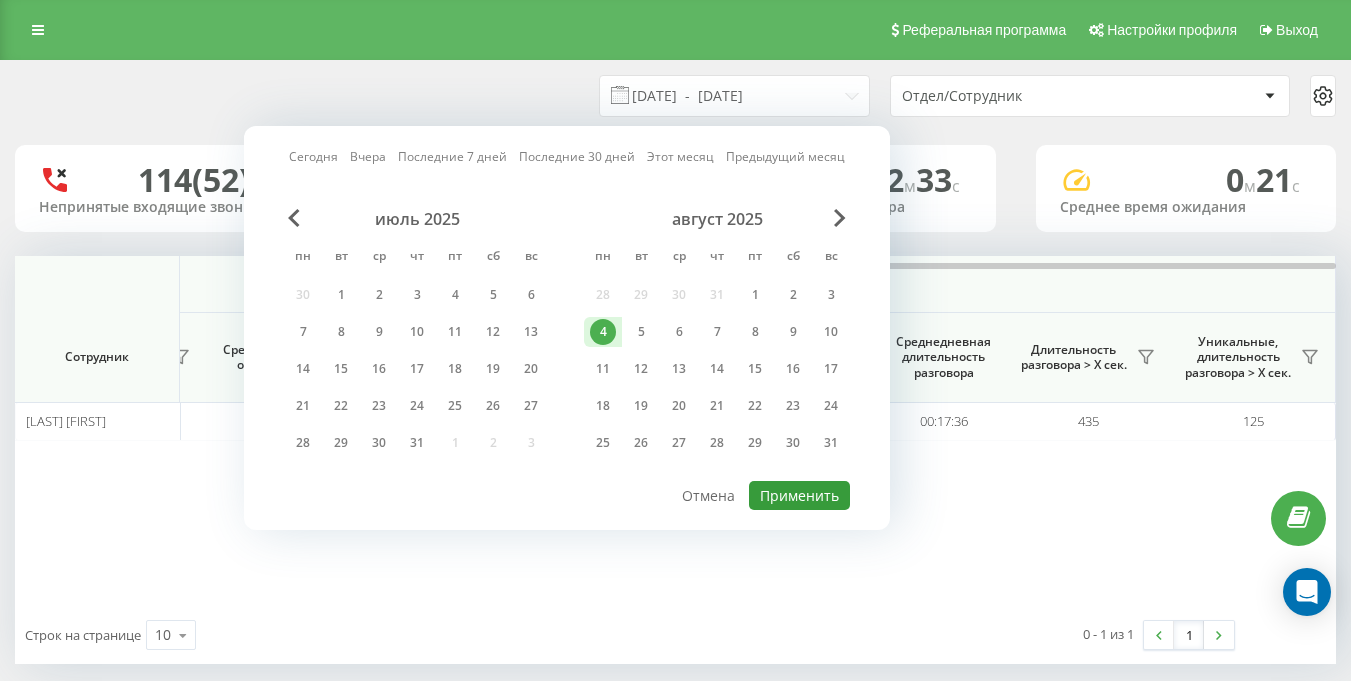 click on "Применить" at bounding box center (799, 495) 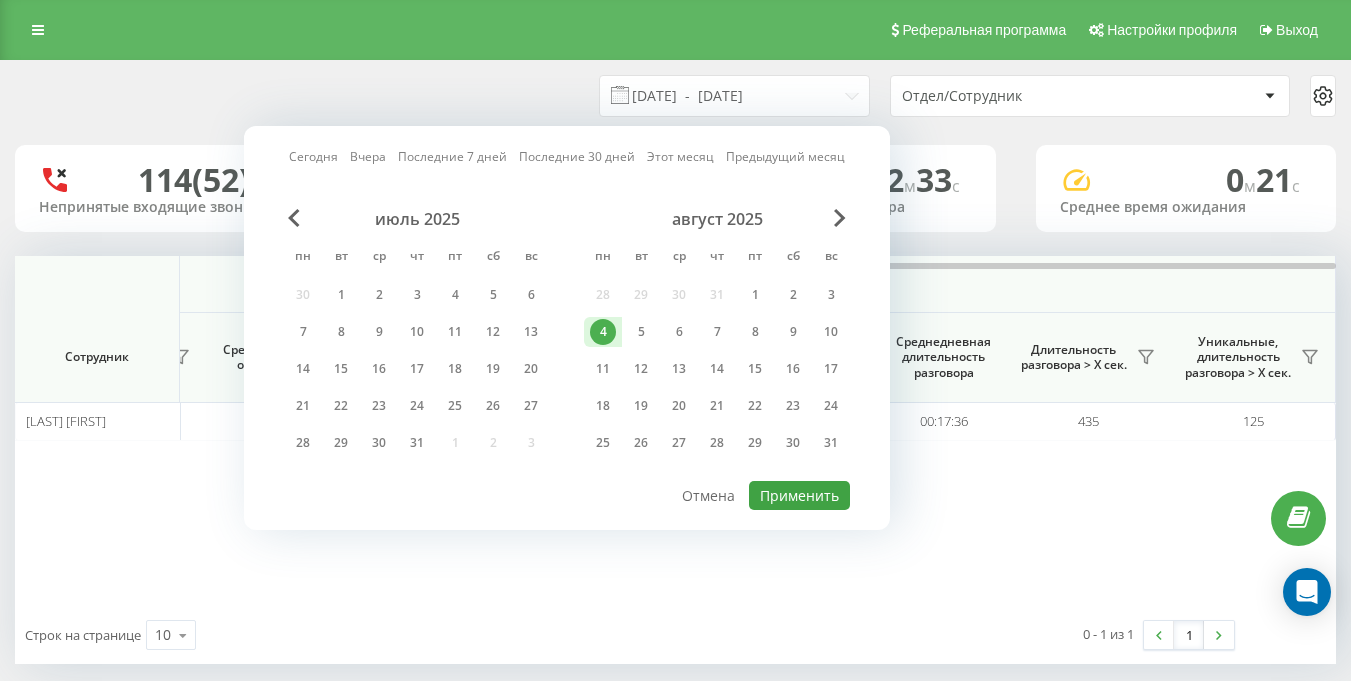 type on "04.08.2025  -  04.08.2025" 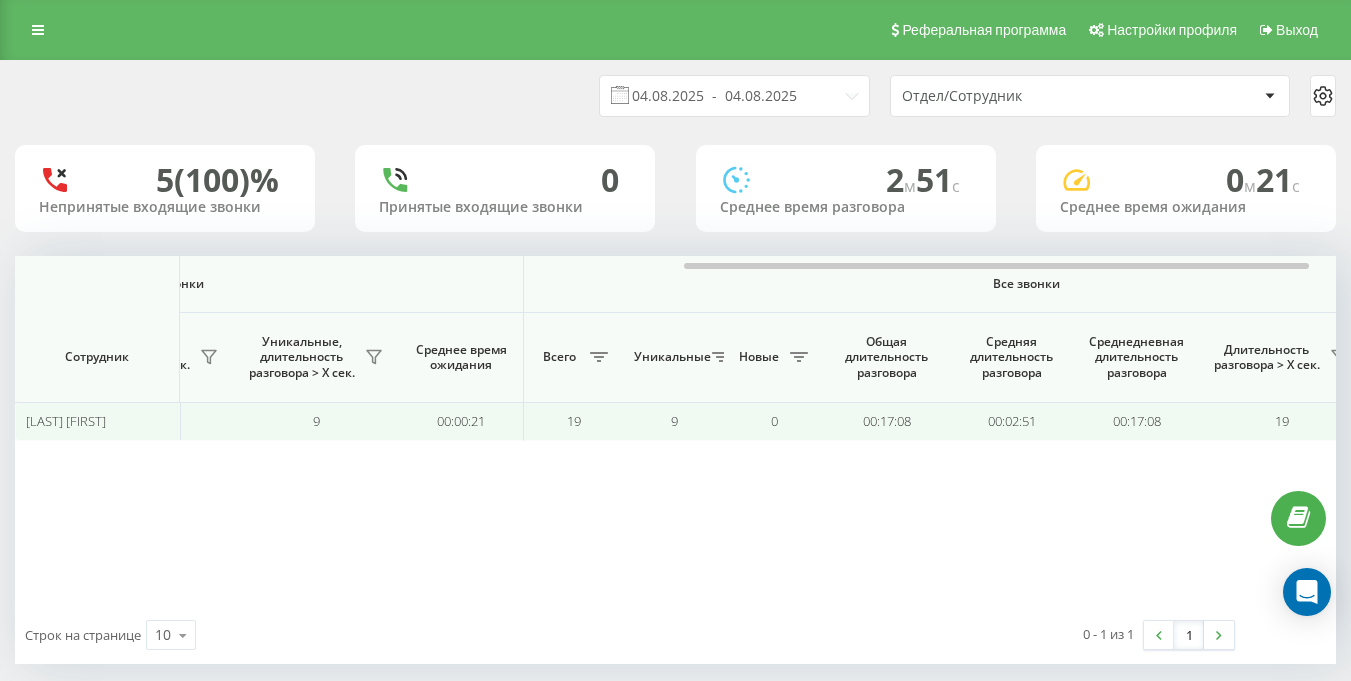 scroll, scrollTop: 0, scrollLeft: 1391, axis: horizontal 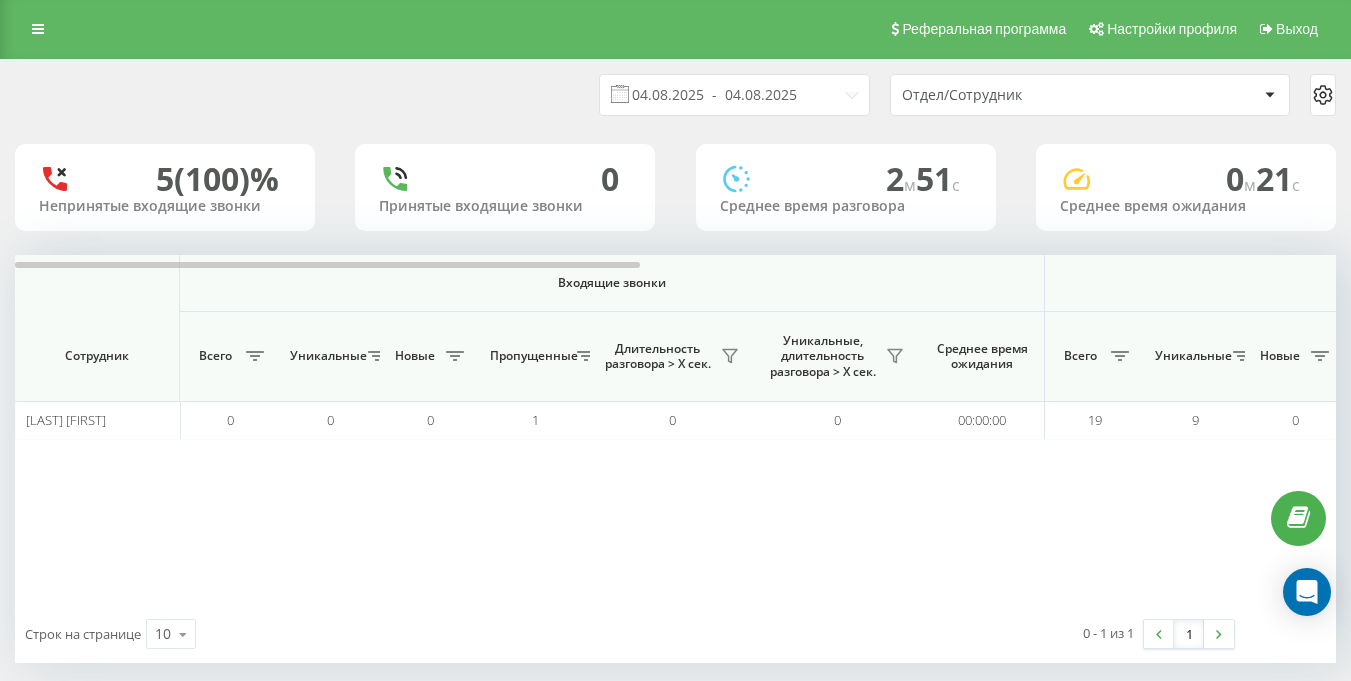 click on "Отдел/Сотрудник" at bounding box center [1021, 95] 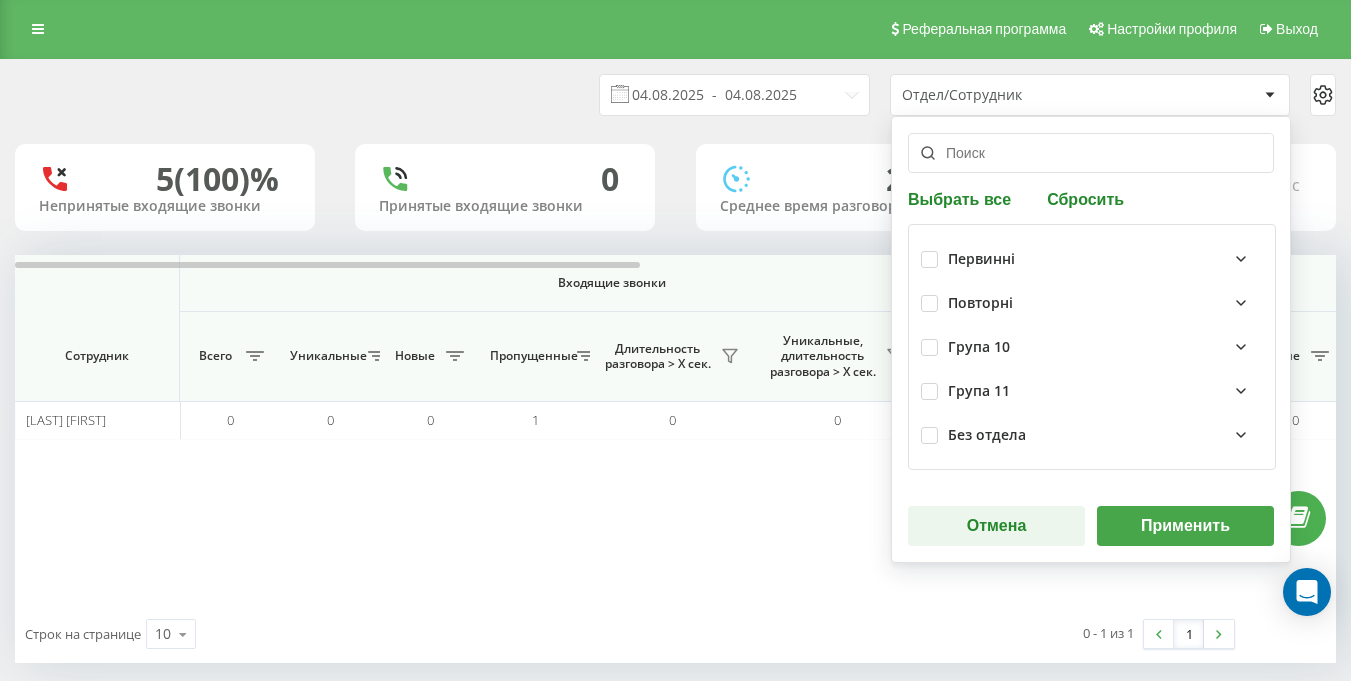 click 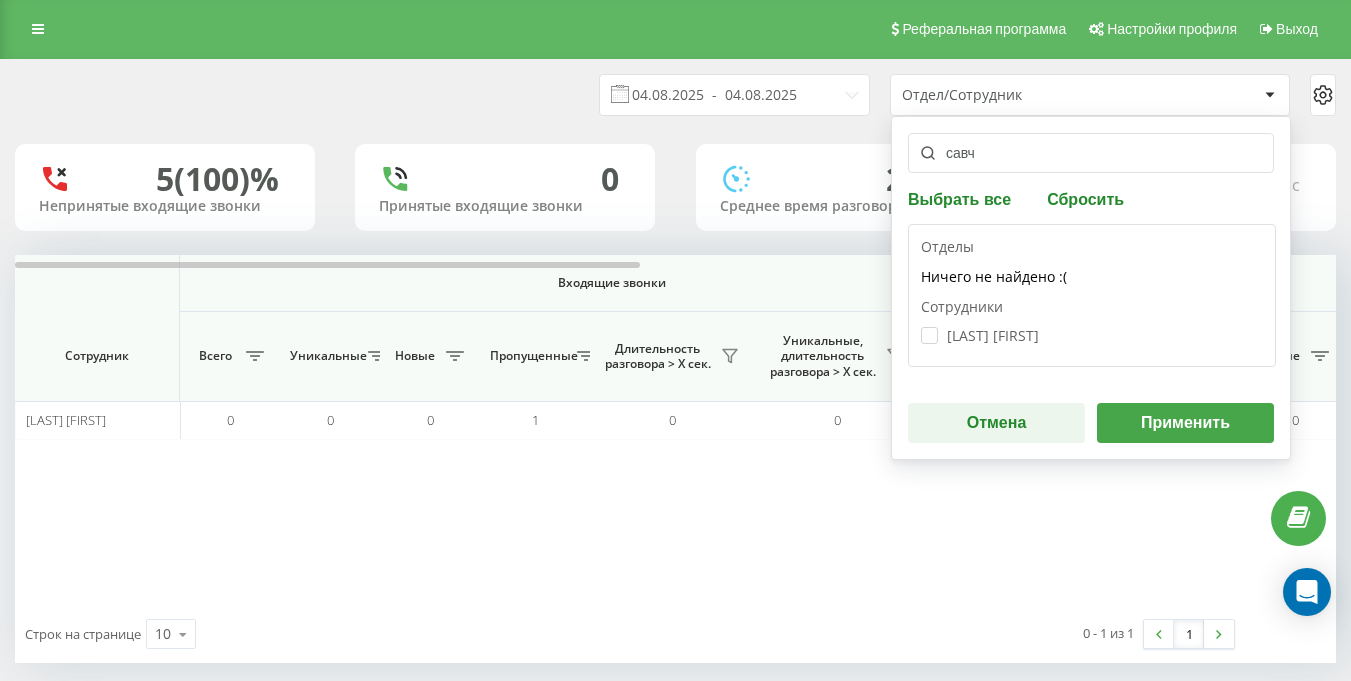 type on "савч" 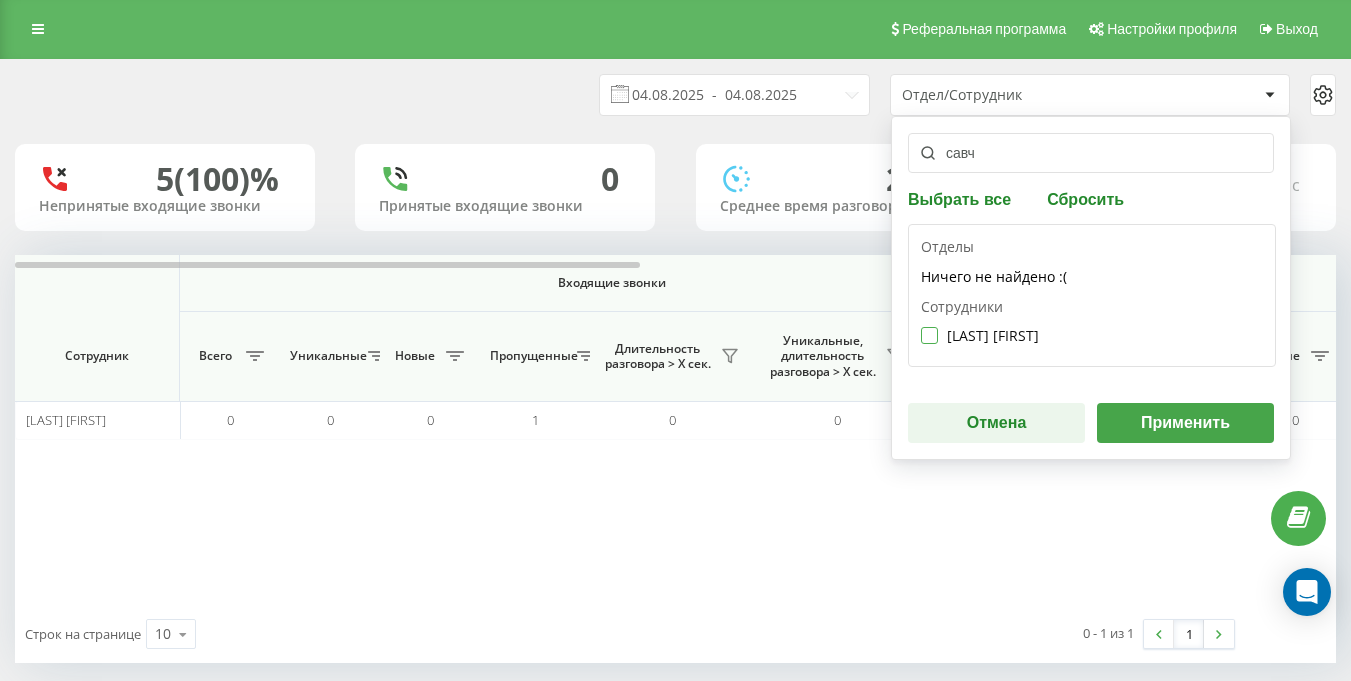 click on "[LAST] [FIRST]" at bounding box center (980, 335) 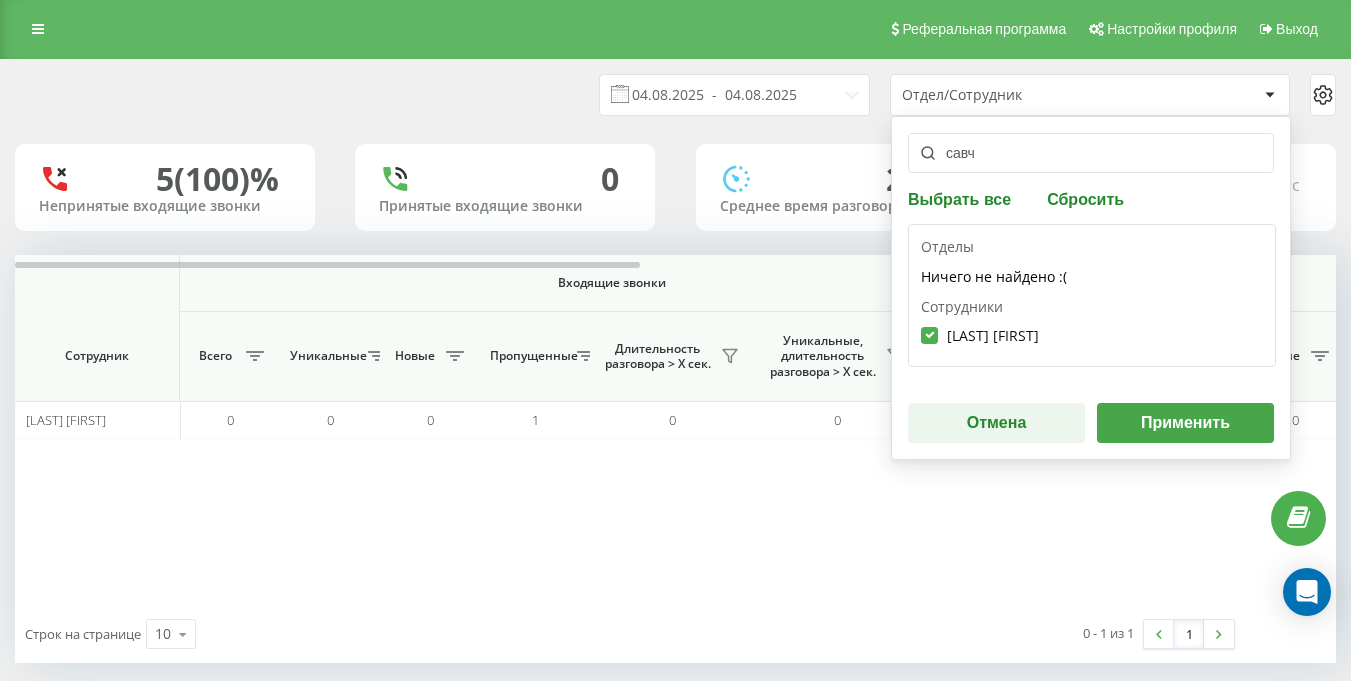 checkbox on "true" 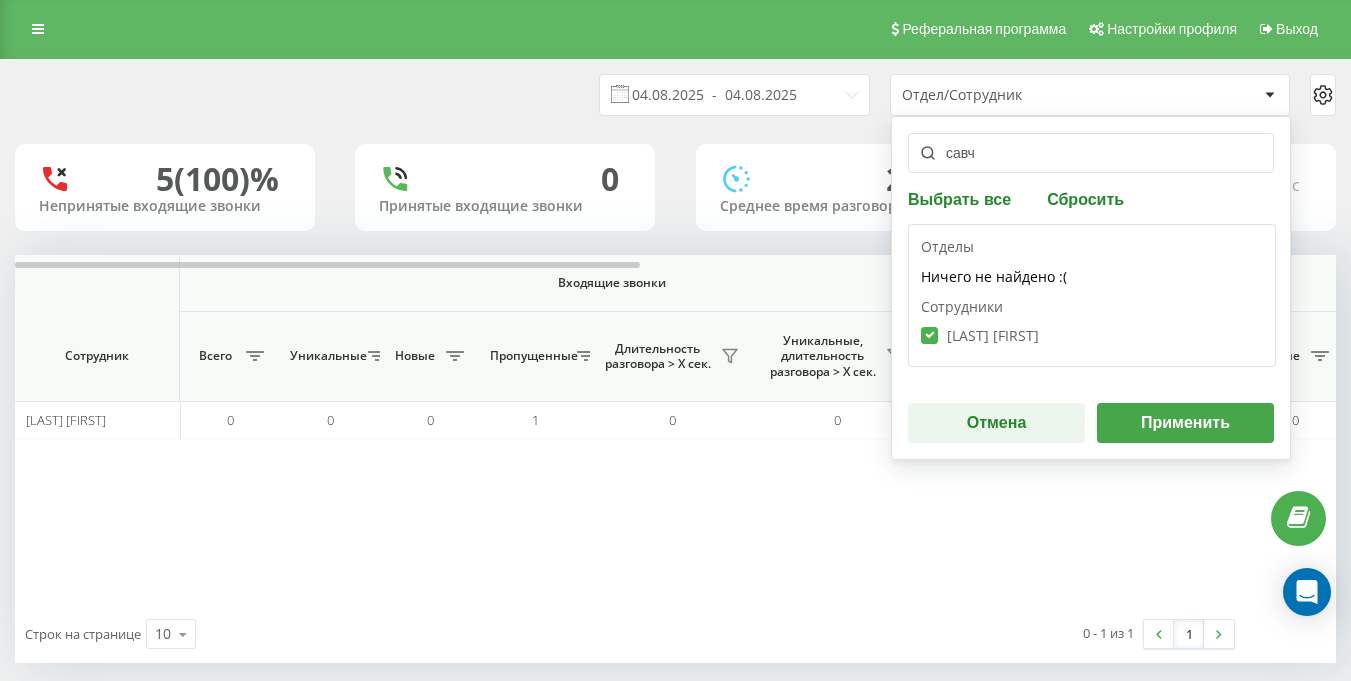 click on "Применить" at bounding box center (1185, 423) 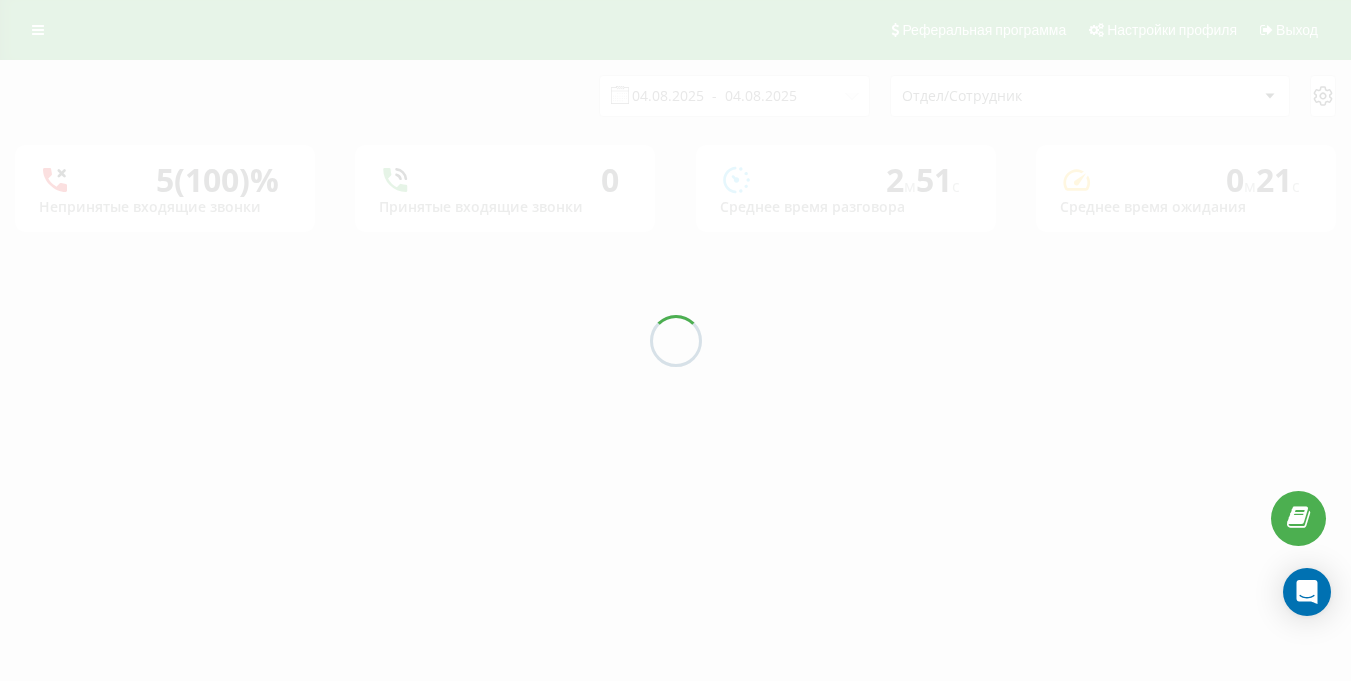 scroll, scrollTop: 0, scrollLeft: 0, axis: both 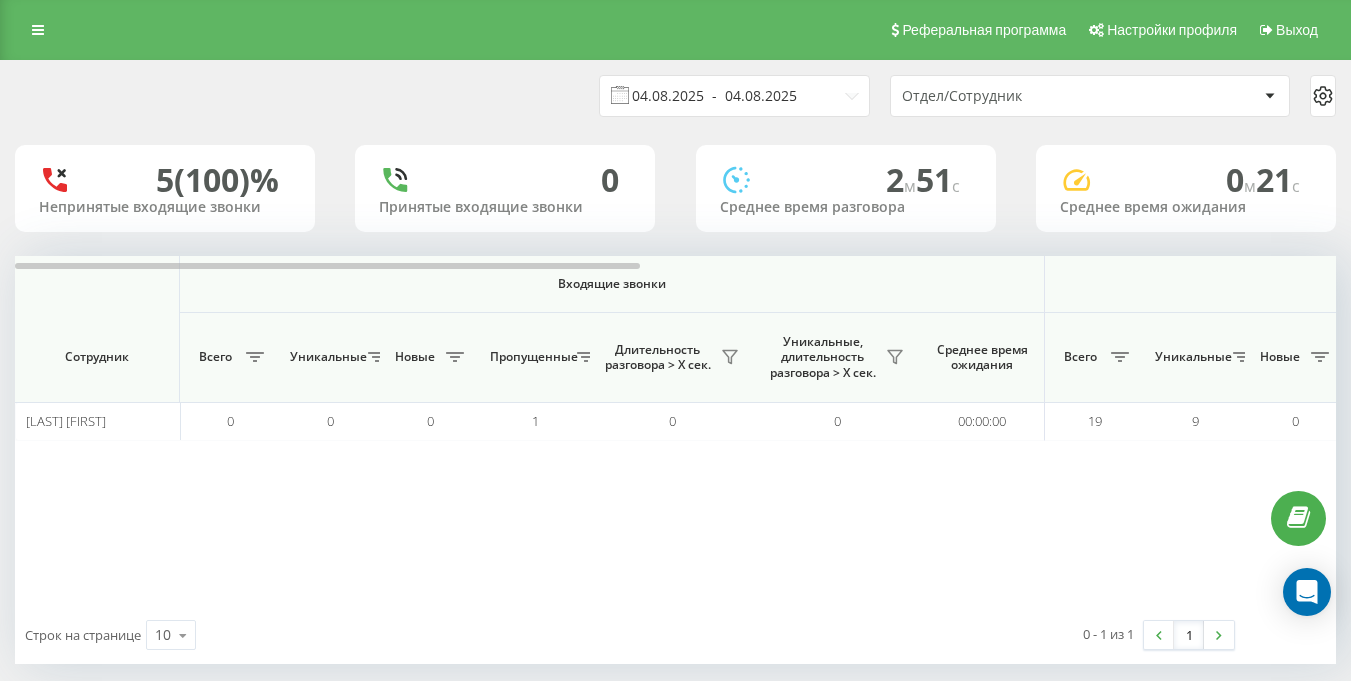 click on "04.08.2025  -  04.08.2025" at bounding box center [734, 96] 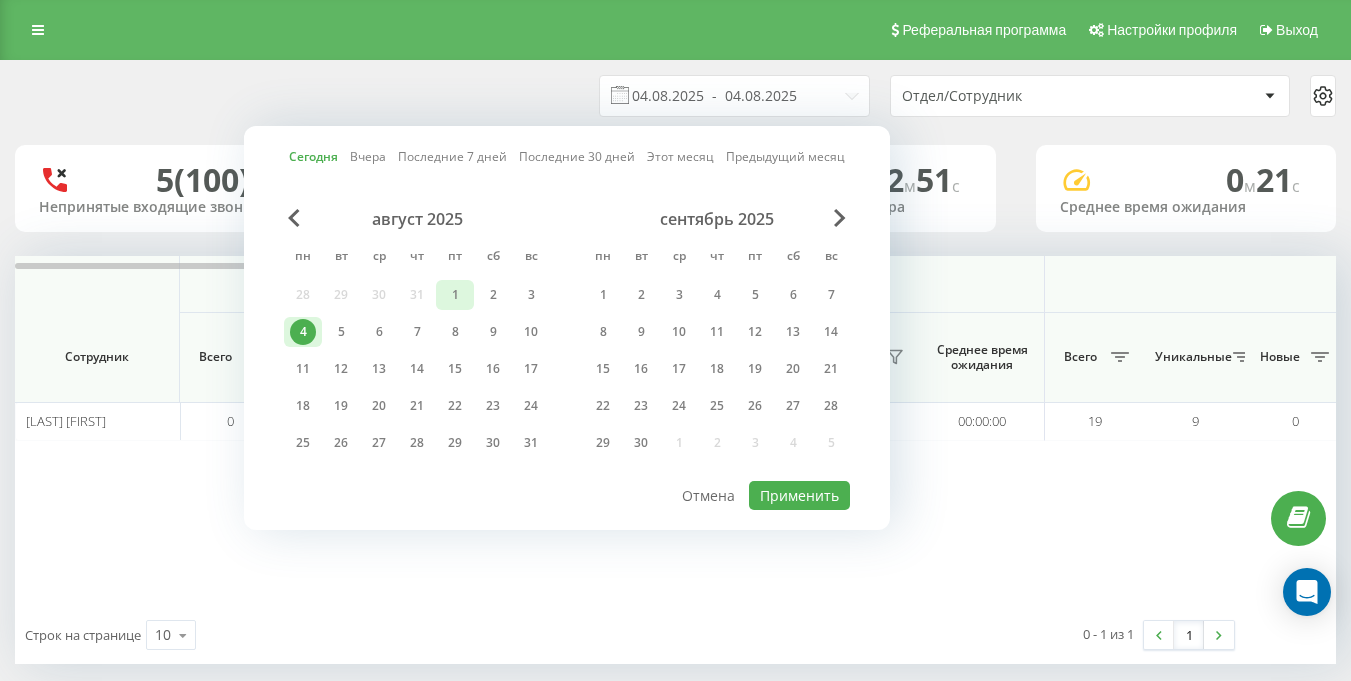 click on "1" at bounding box center [455, 295] 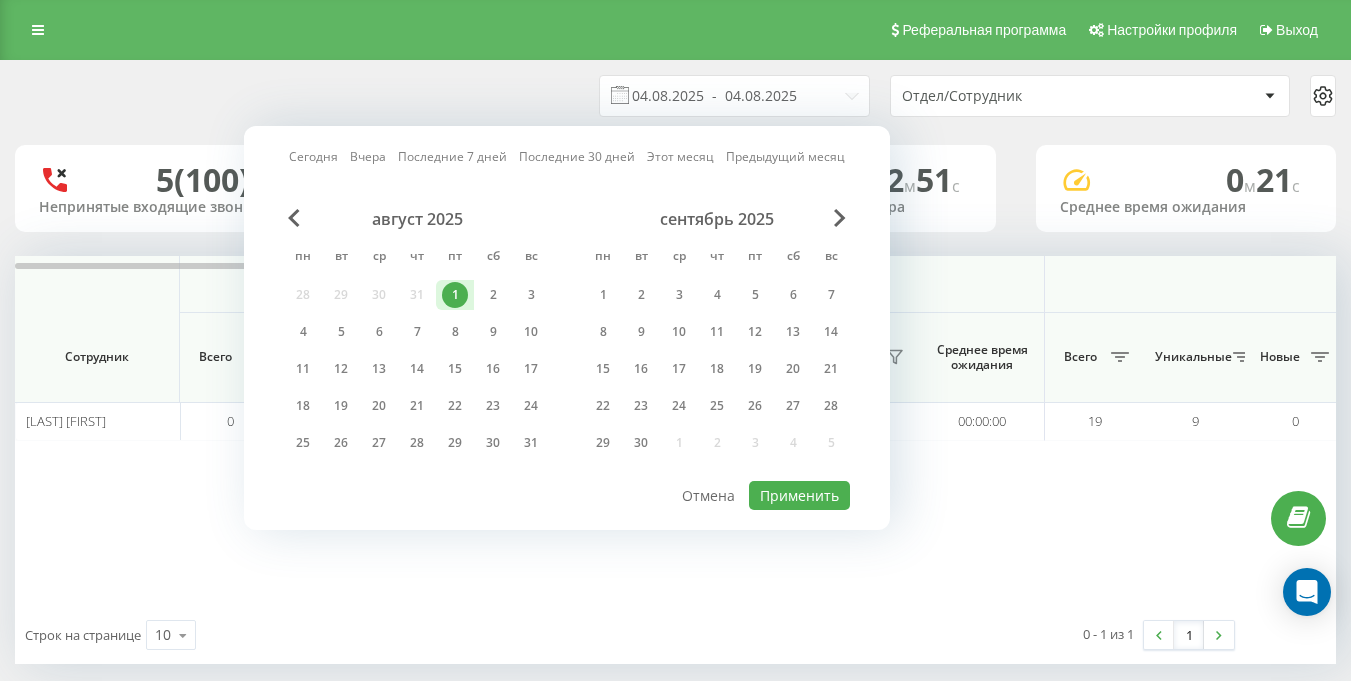 click on "август 2025" at bounding box center (417, 219) 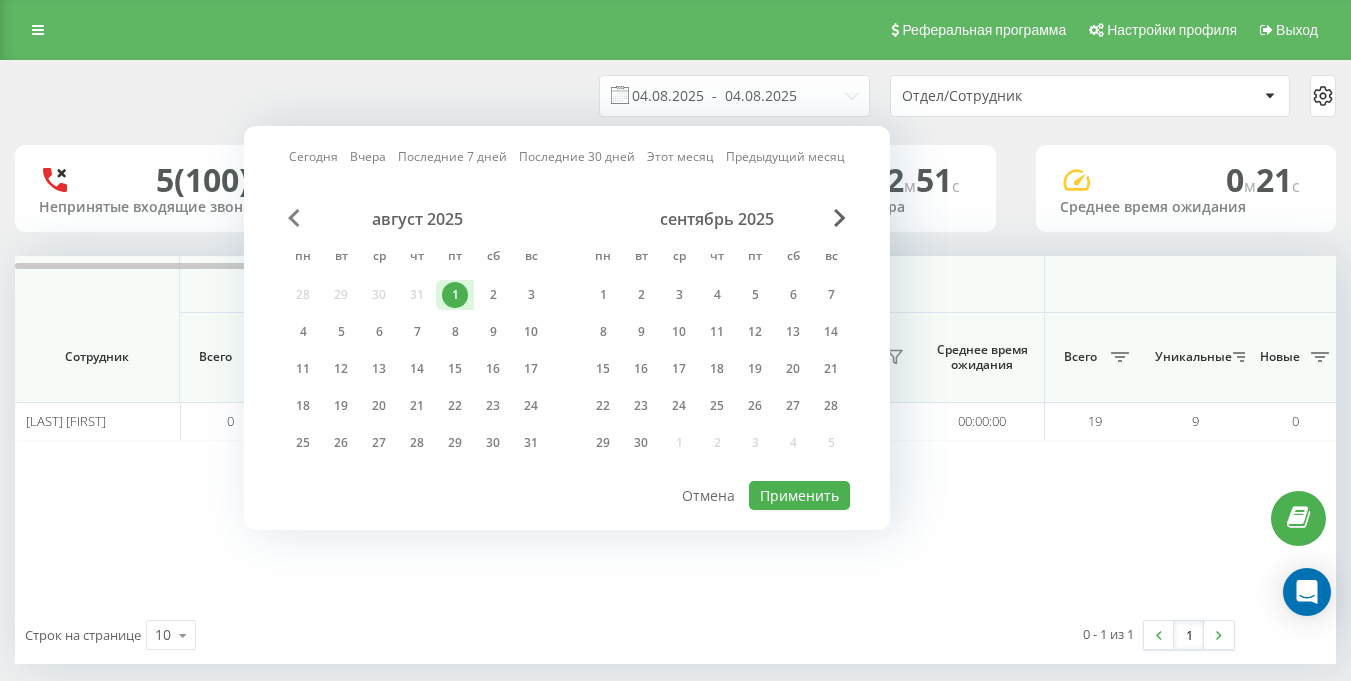 click at bounding box center (294, 218) 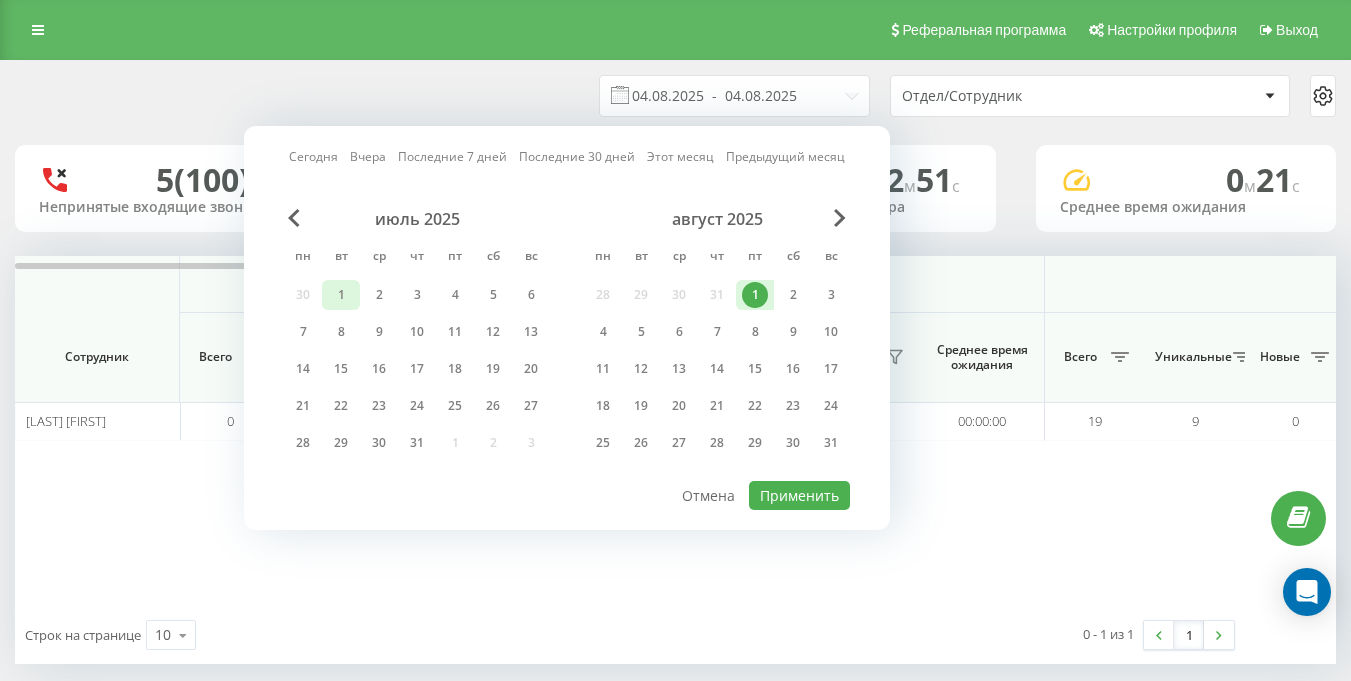click on "1" at bounding box center [341, 295] 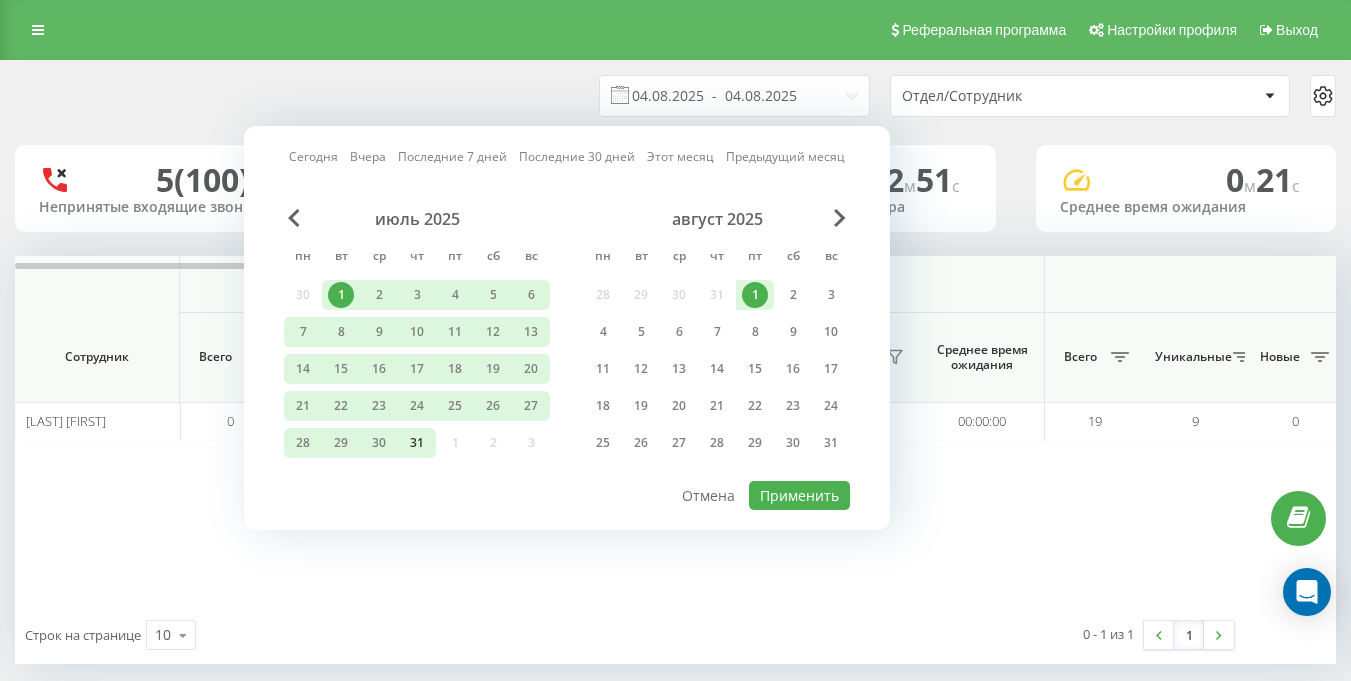 click on "31" at bounding box center [417, 443] 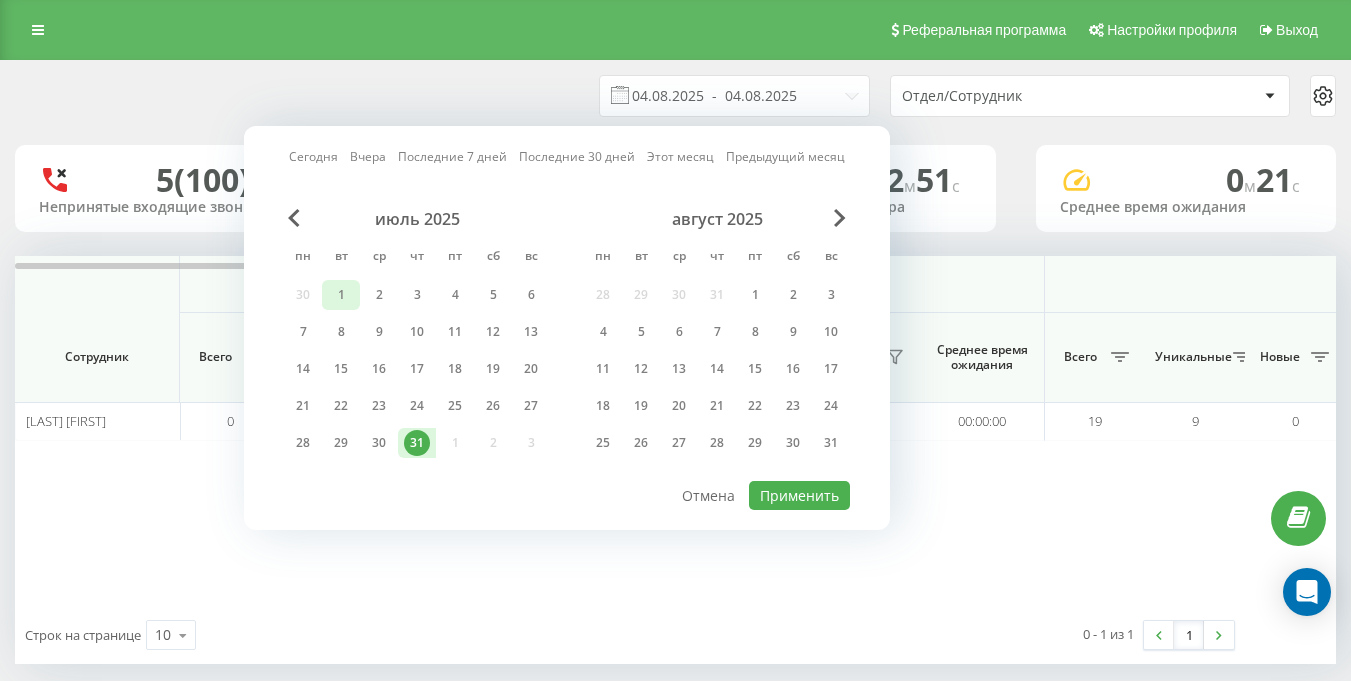 click on "1" at bounding box center (341, 295) 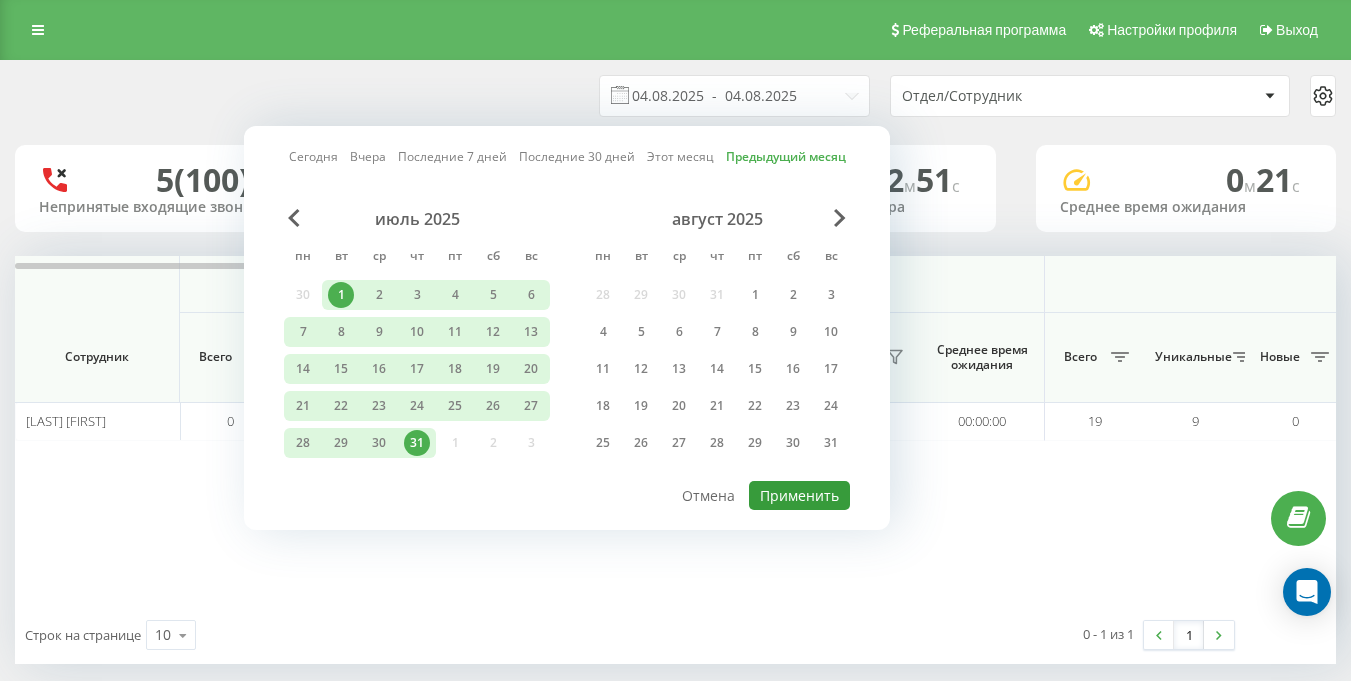 click on "Применить" at bounding box center (799, 495) 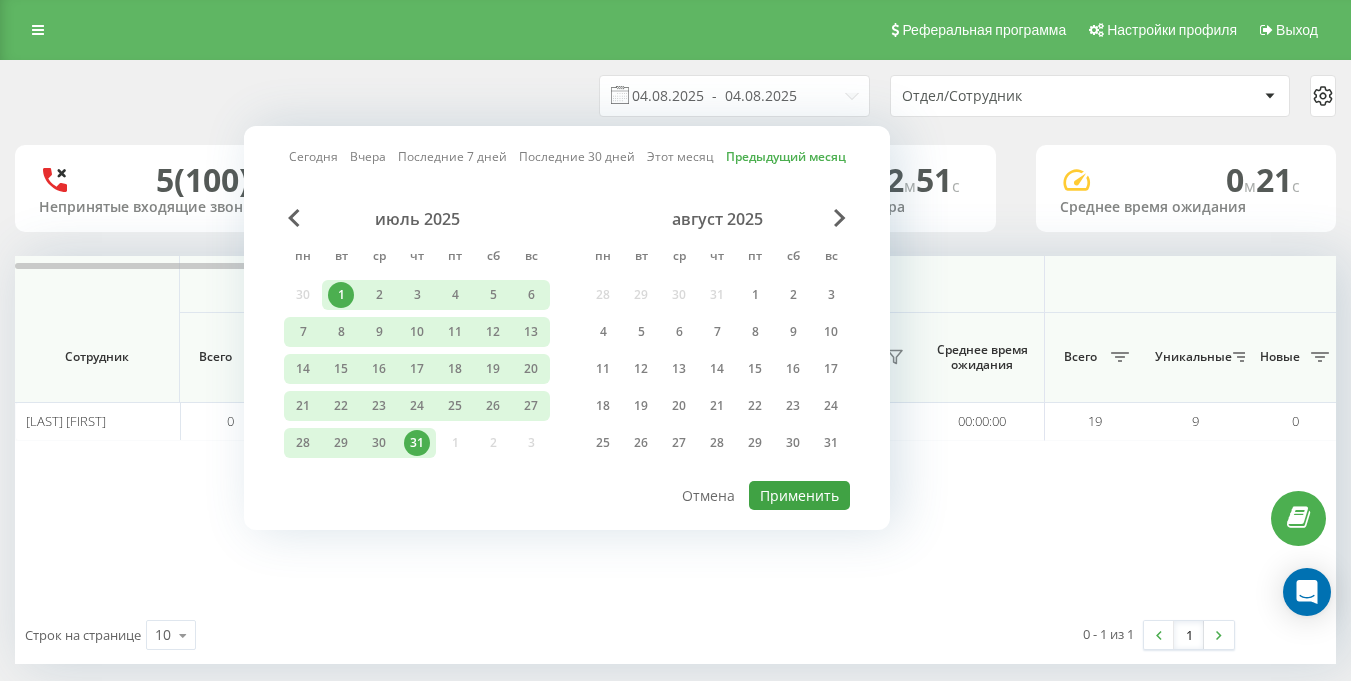 type on "01.07.2025  -  31.07.2025" 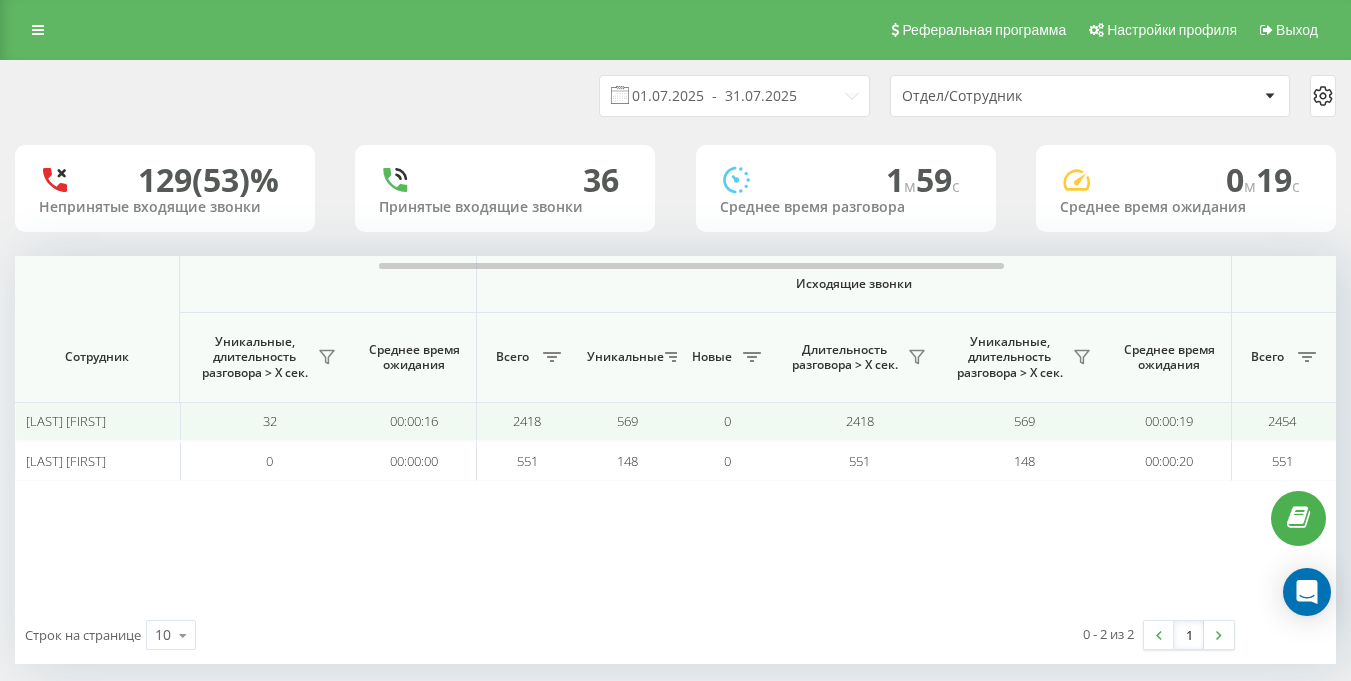 scroll, scrollTop: 0, scrollLeft: 633, axis: horizontal 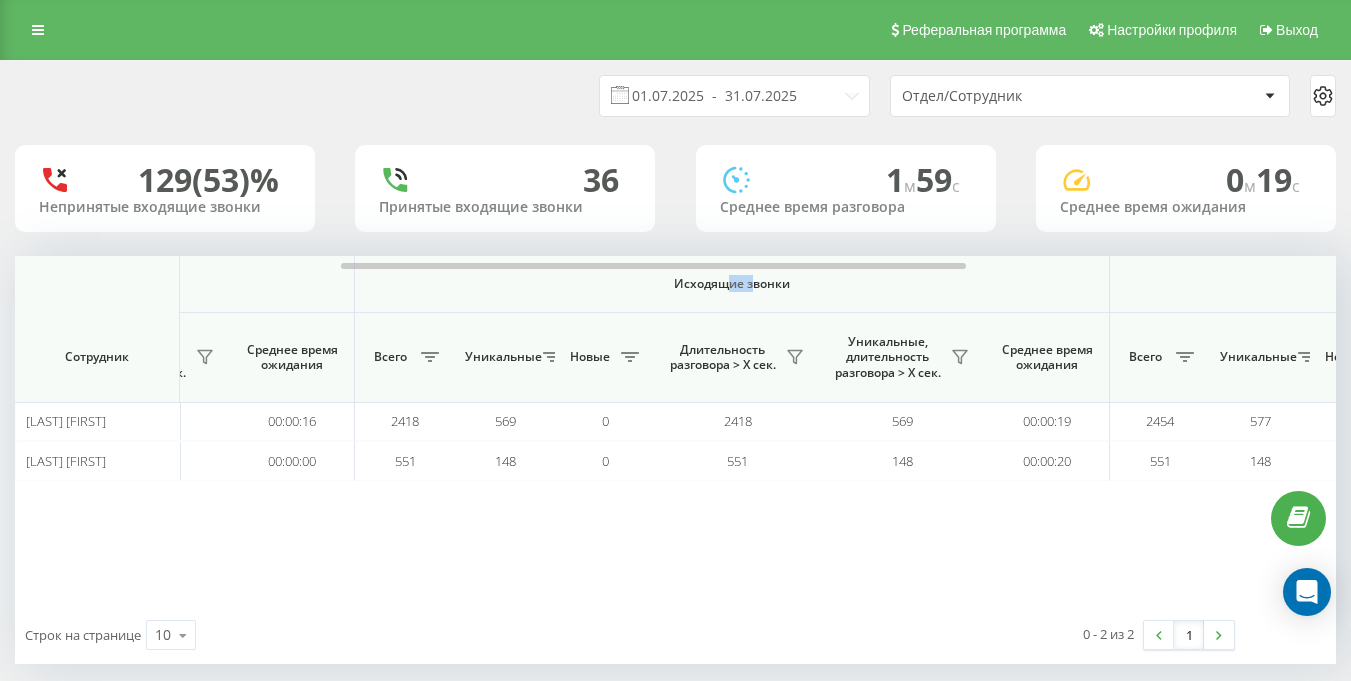 drag, startPoint x: 753, startPoint y: 287, endPoint x: 730, endPoint y: 287, distance: 23 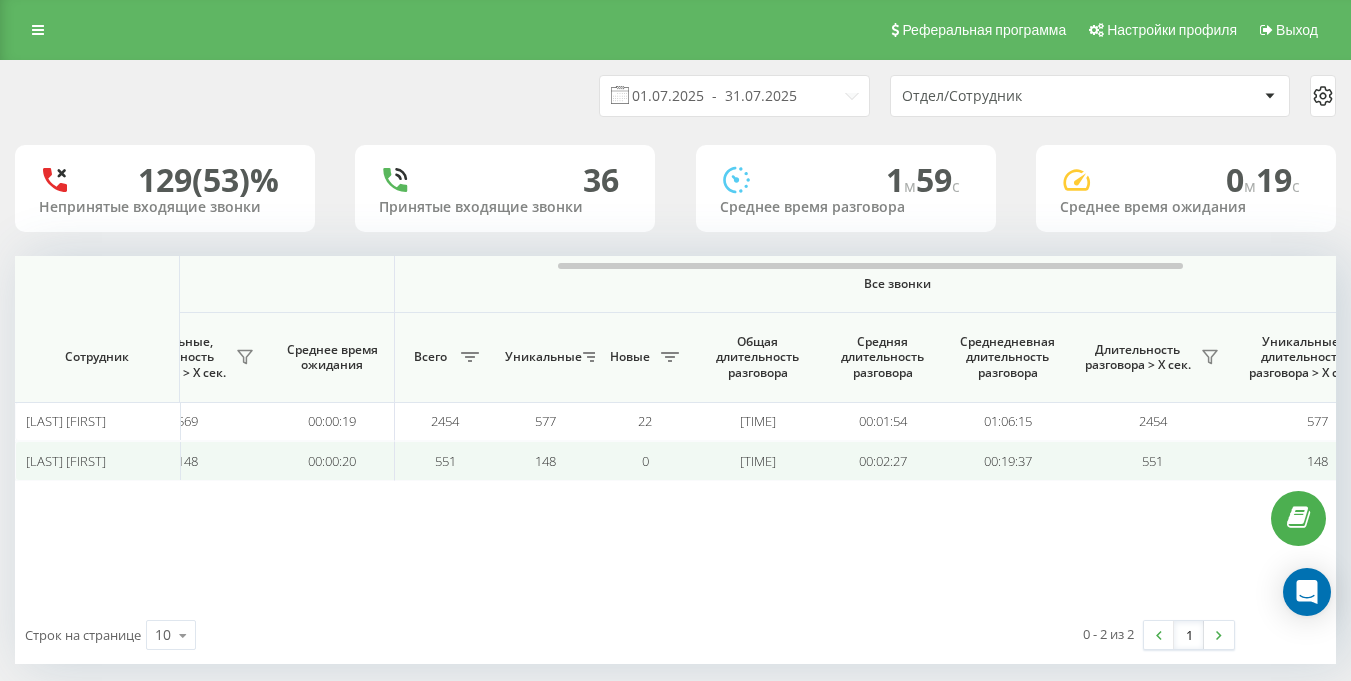 scroll, scrollTop: 0, scrollLeft: 1432, axis: horizontal 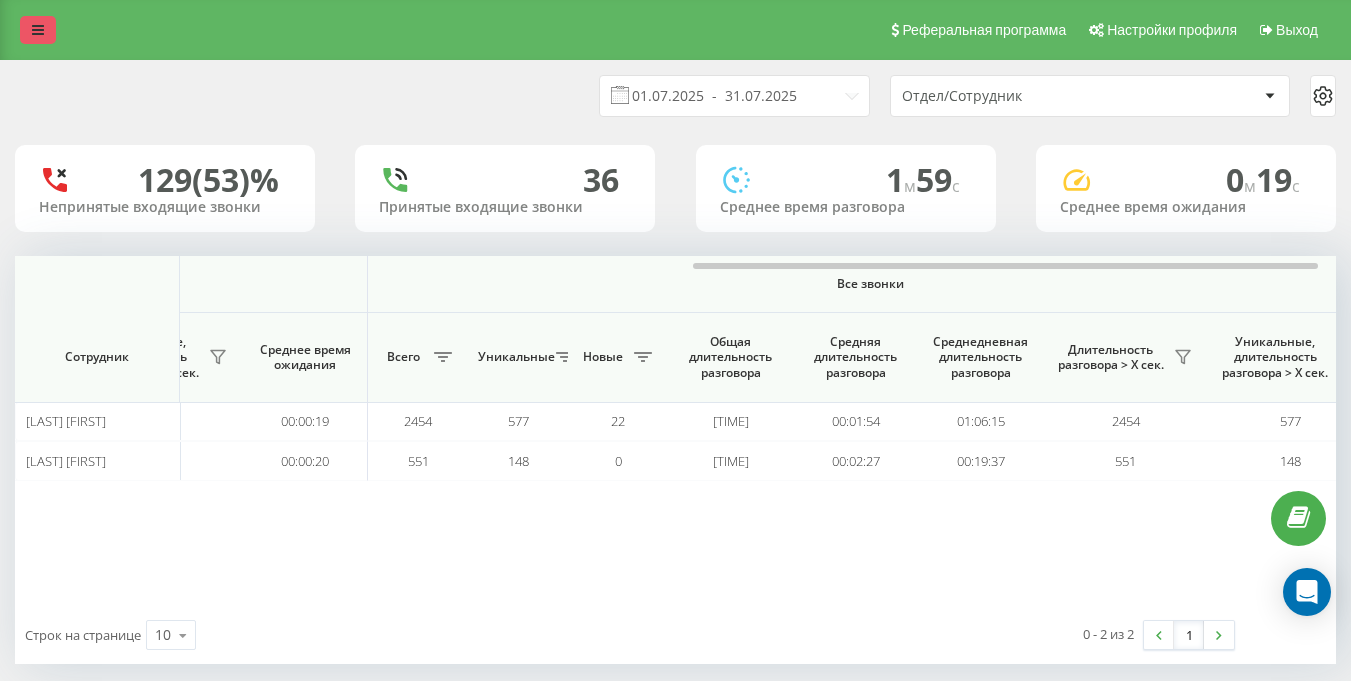 click at bounding box center (38, 30) 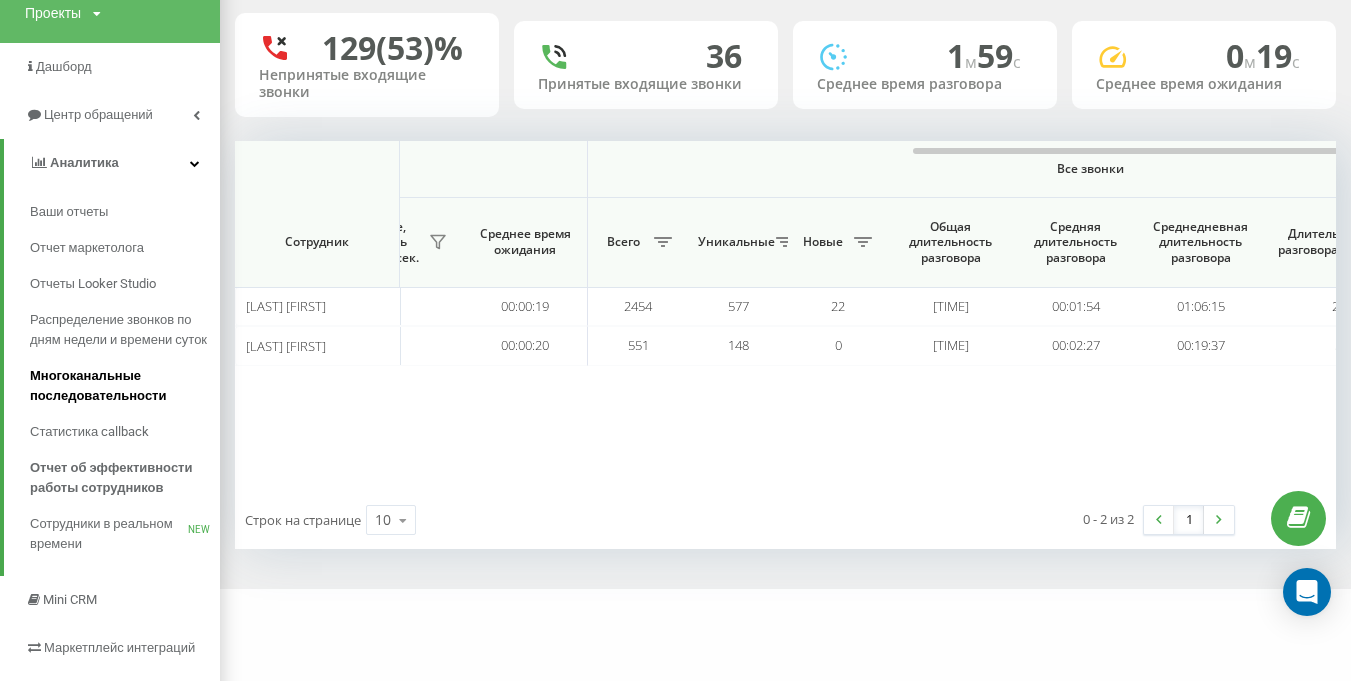 scroll, scrollTop: 158, scrollLeft: 0, axis: vertical 